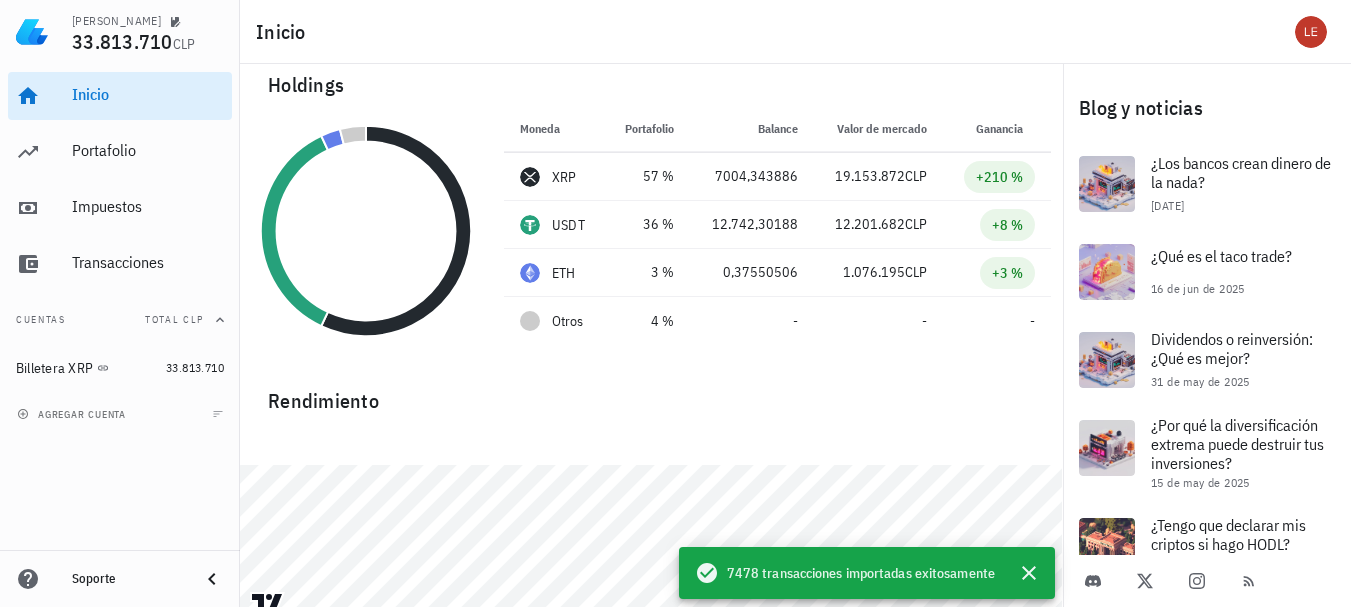 scroll, scrollTop: 0, scrollLeft: 0, axis: both 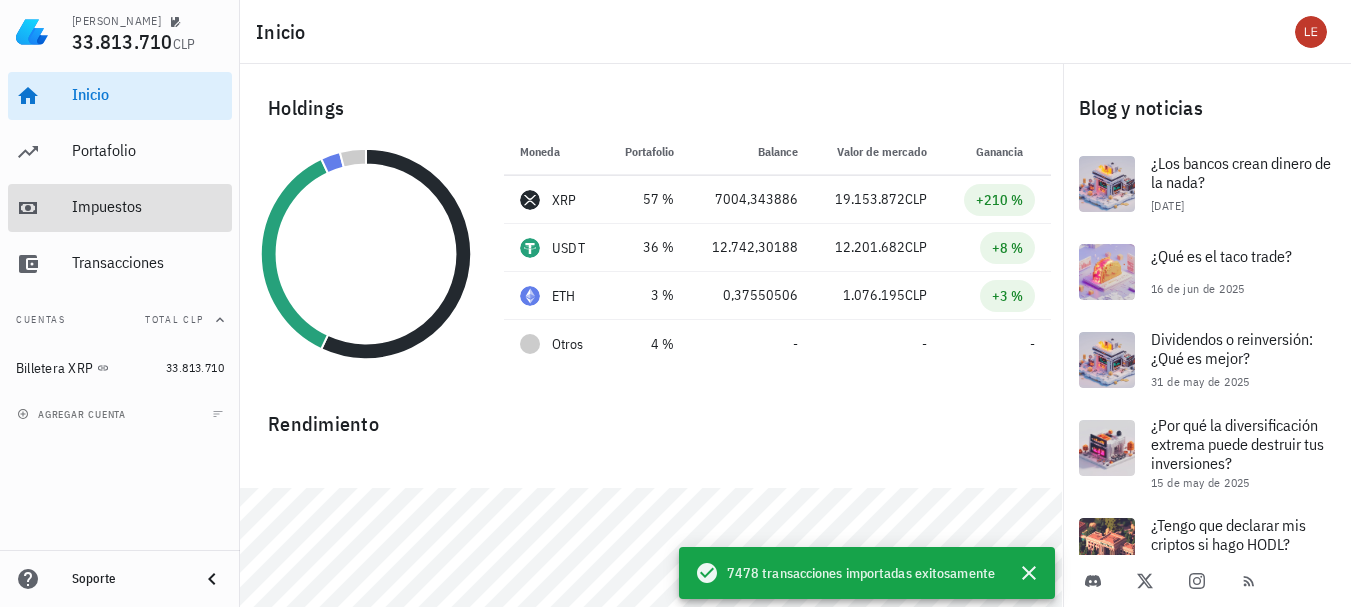 click on "Impuestos" at bounding box center (148, 206) 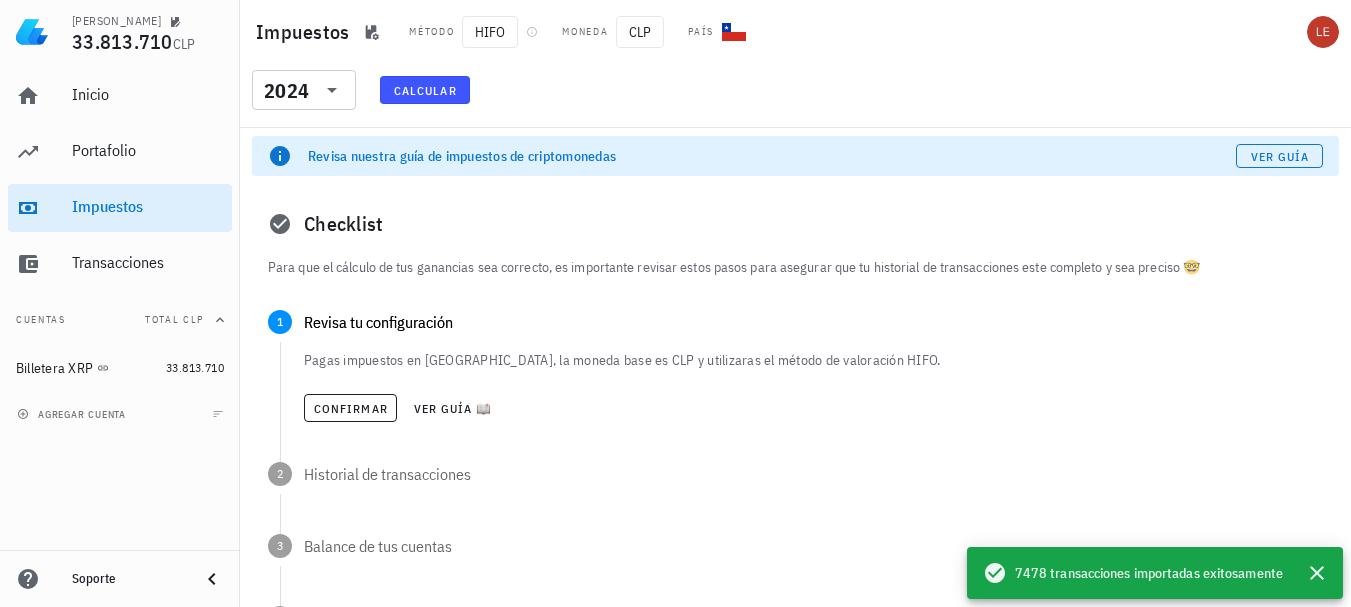 scroll, scrollTop: 0, scrollLeft: 0, axis: both 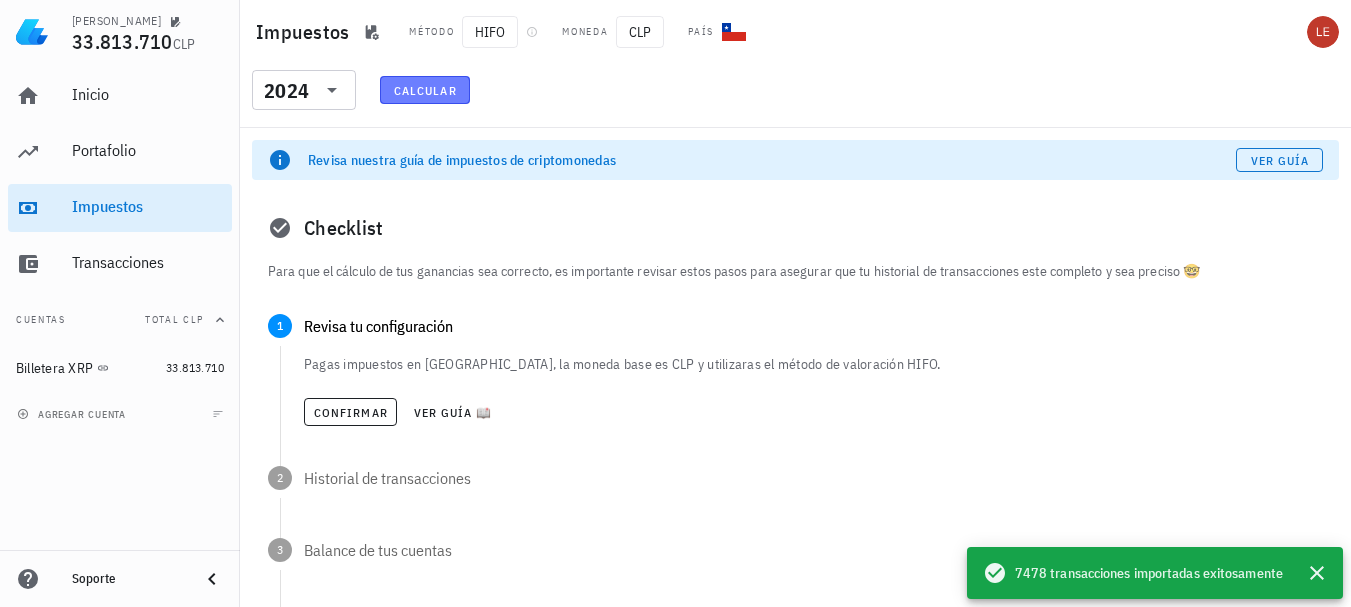 click on "Calcular" at bounding box center (425, 90) 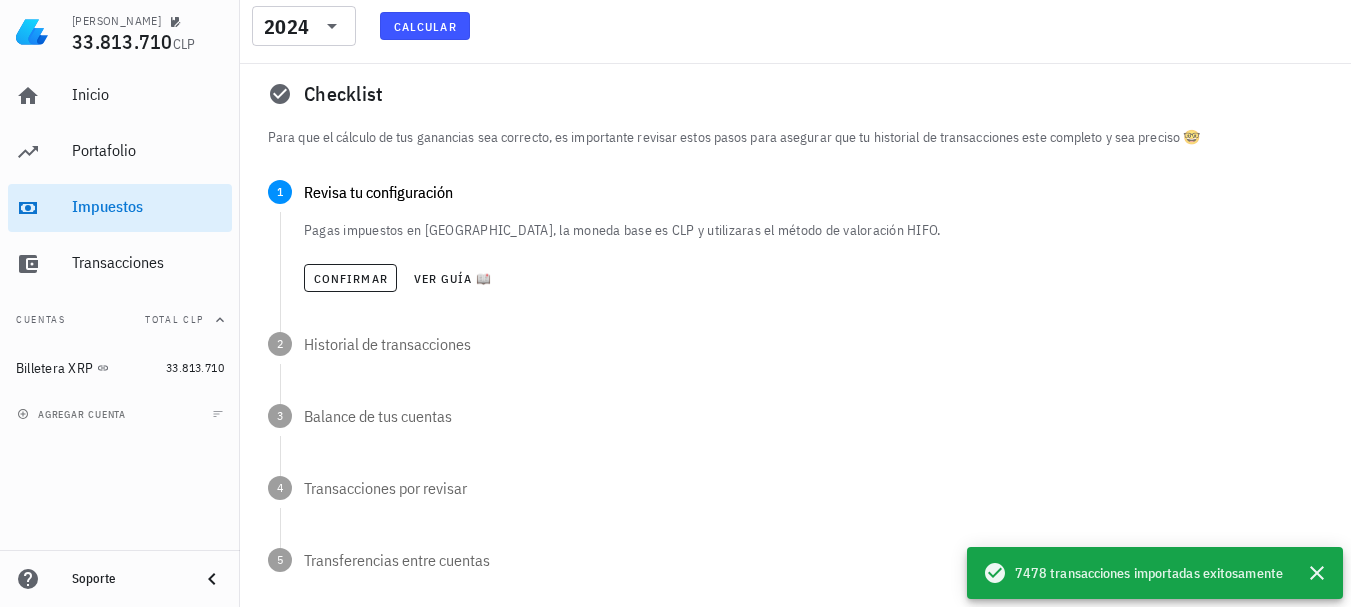 scroll, scrollTop: 95, scrollLeft: 0, axis: vertical 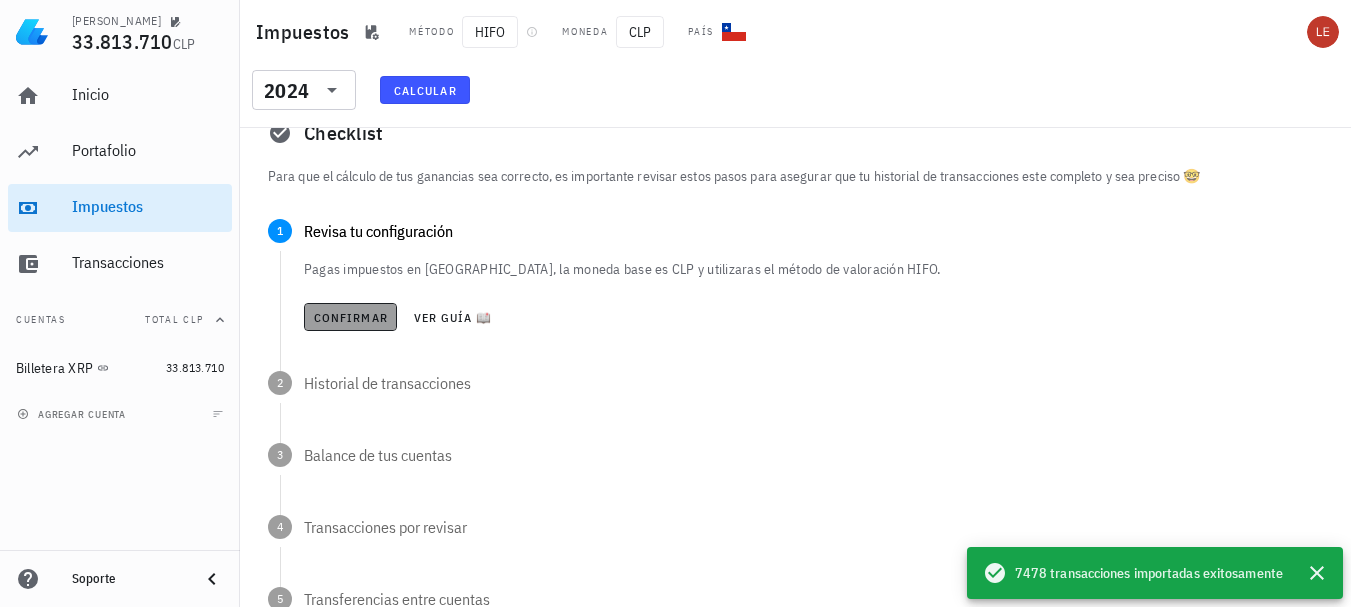 click on "Confirmar" at bounding box center (350, 317) 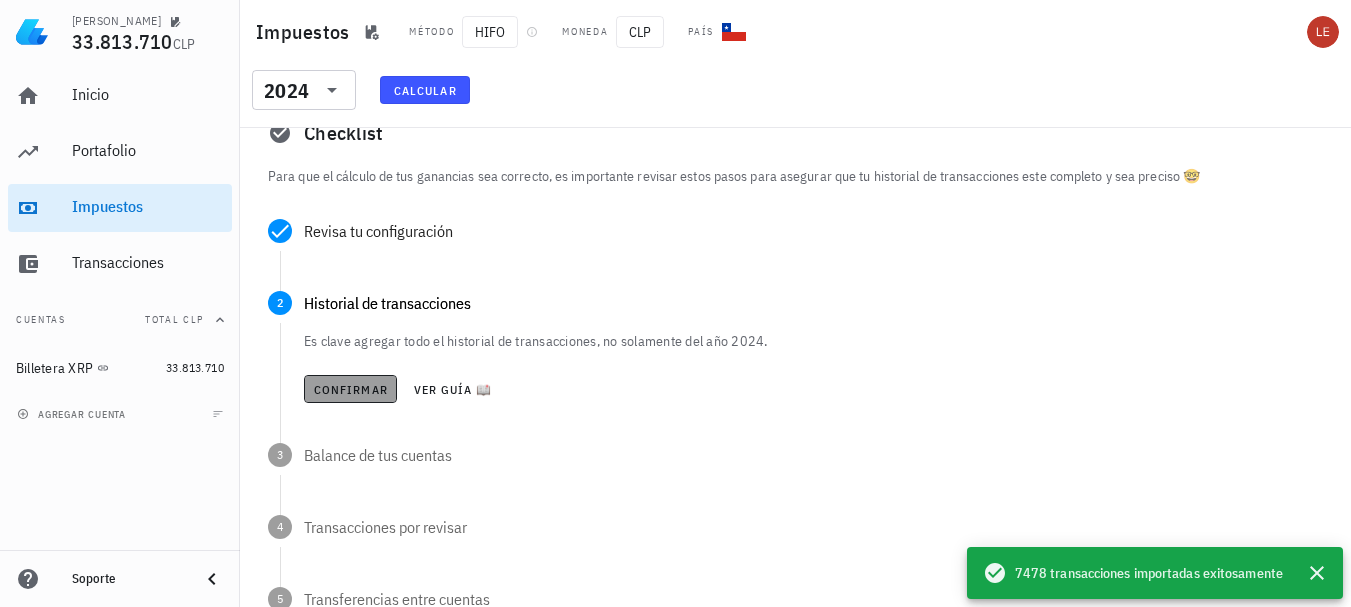 click on "Confirmar" at bounding box center [350, 389] 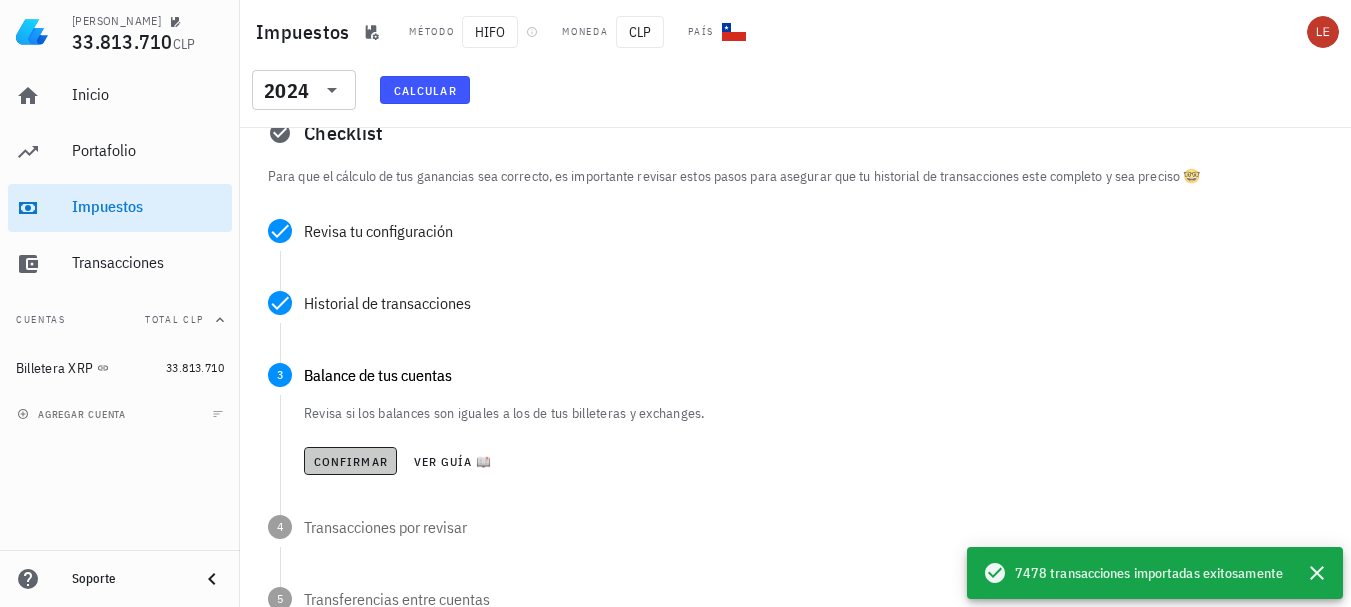 click on "Confirmar" at bounding box center [350, 461] 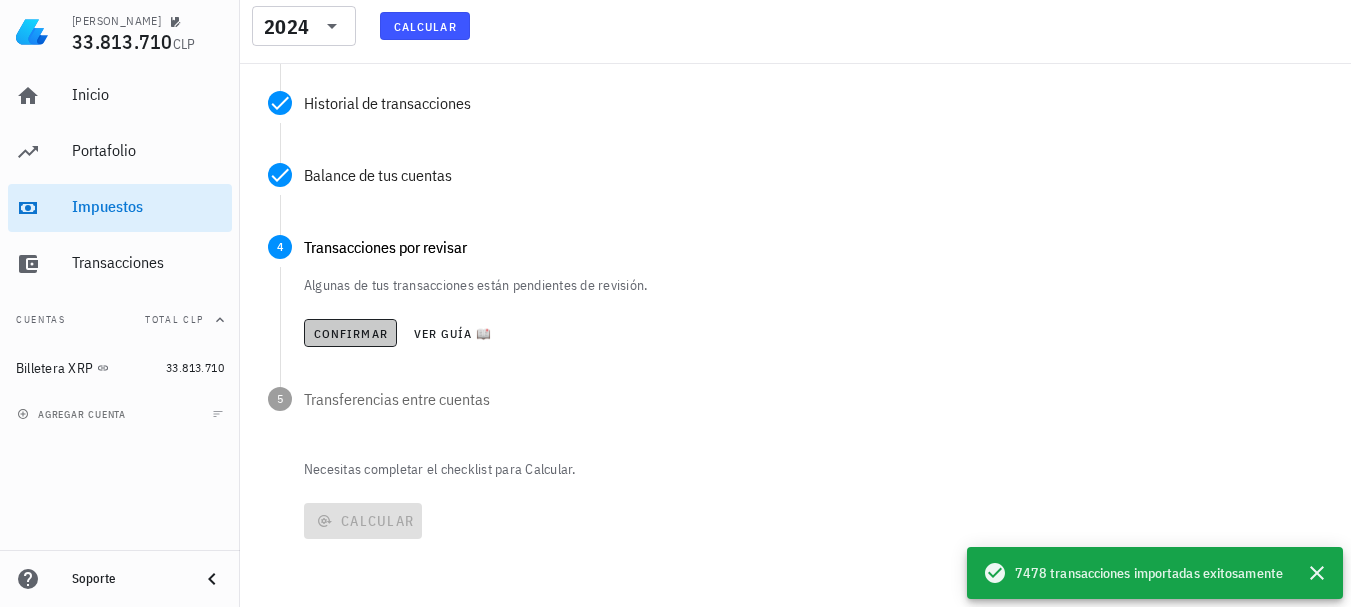 click on "Confirmar" at bounding box center (350, 333) 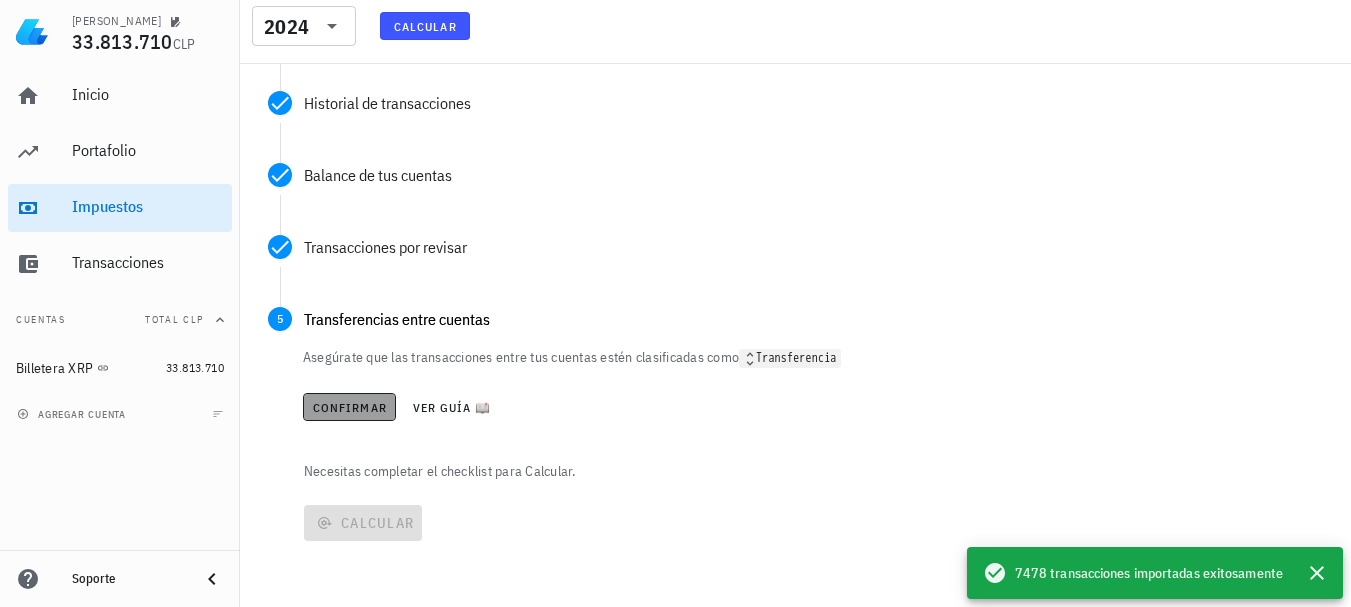 click on "Confirmar" at bounding box center [349, 407] 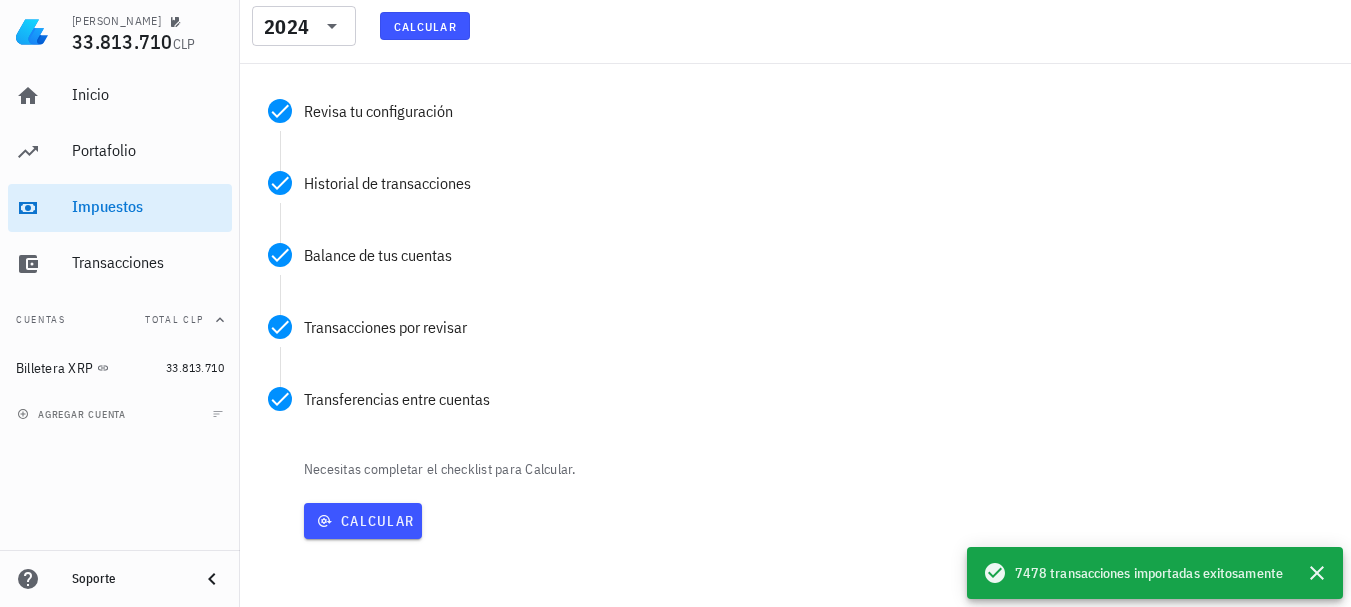 scroll, scrollTop: 215, scrollLeft: 0, axis: vertical 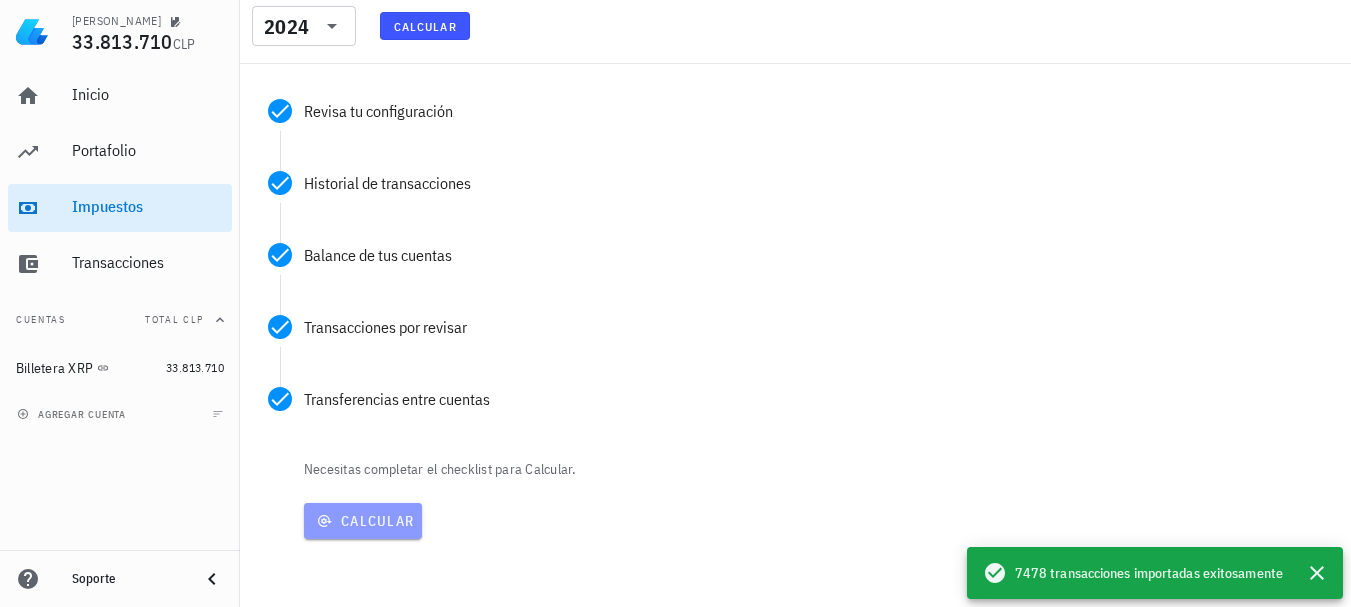 click on "Calcular" at bounding box center [363, 521] 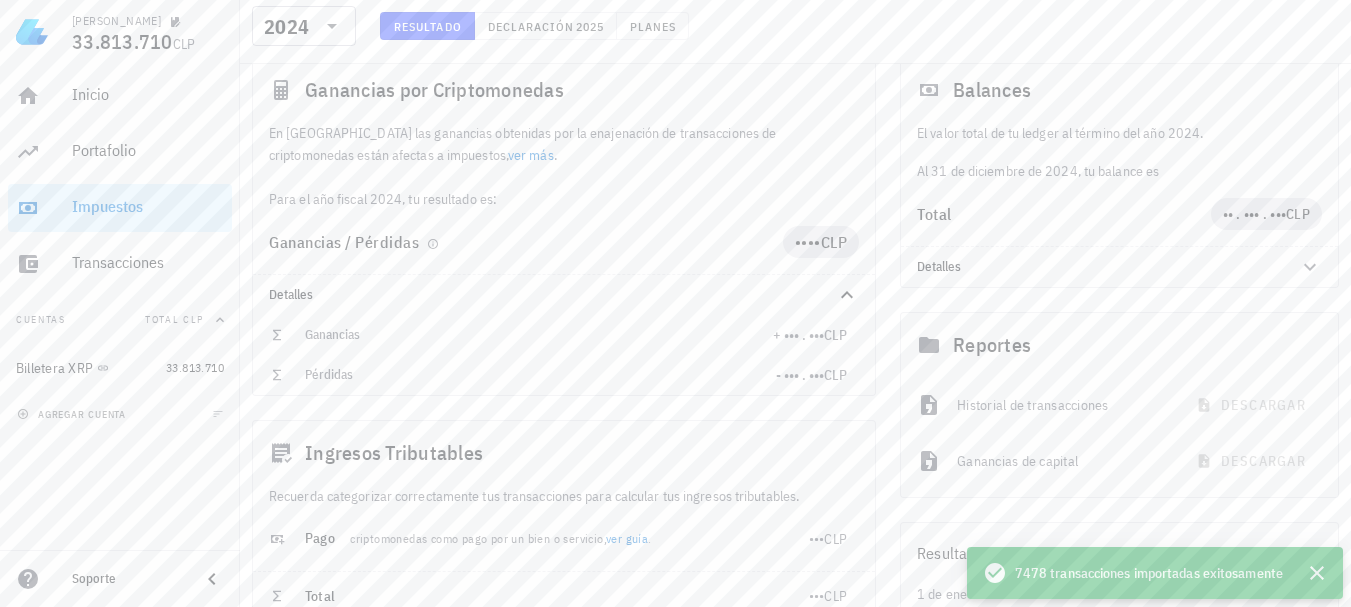 scroll, scrollTop: 200, scrollLeft: 0, axis: vertical 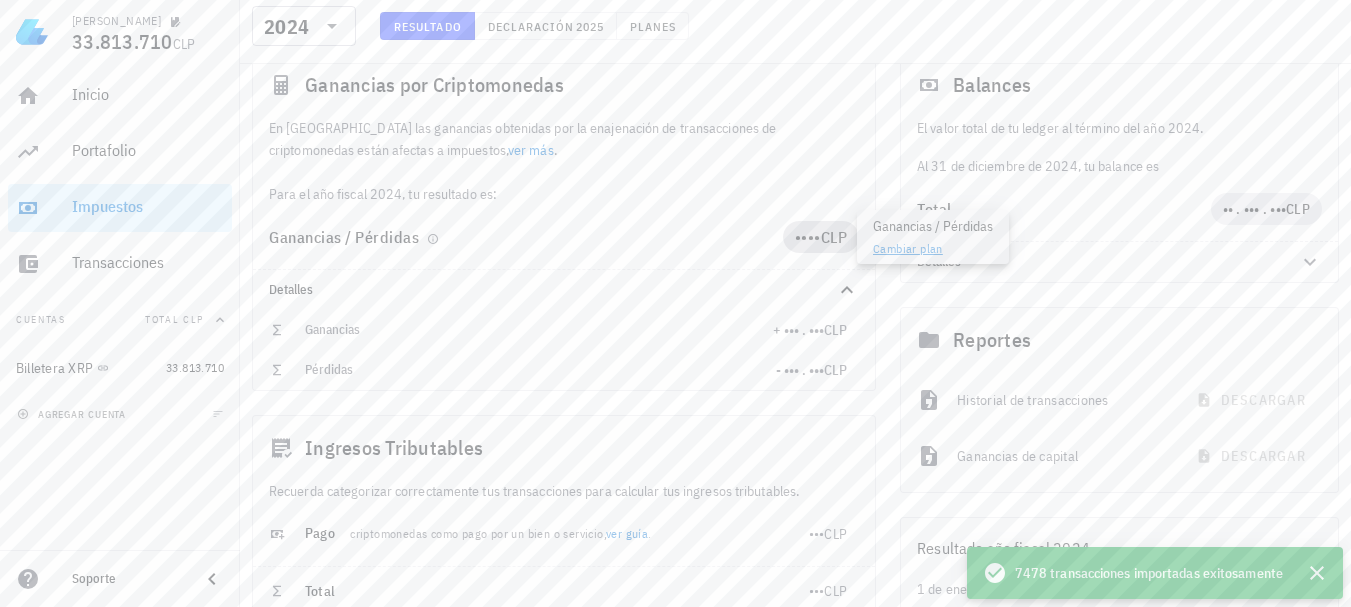 click on "••••" at bounding box center (808, 237) 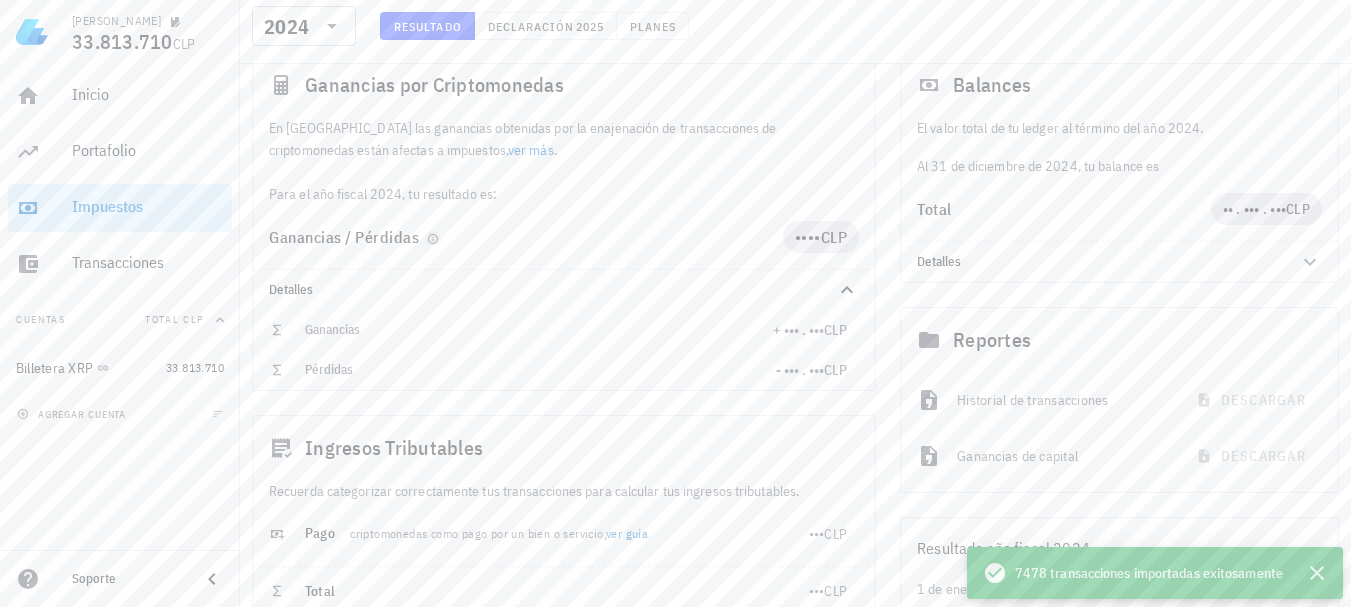 click 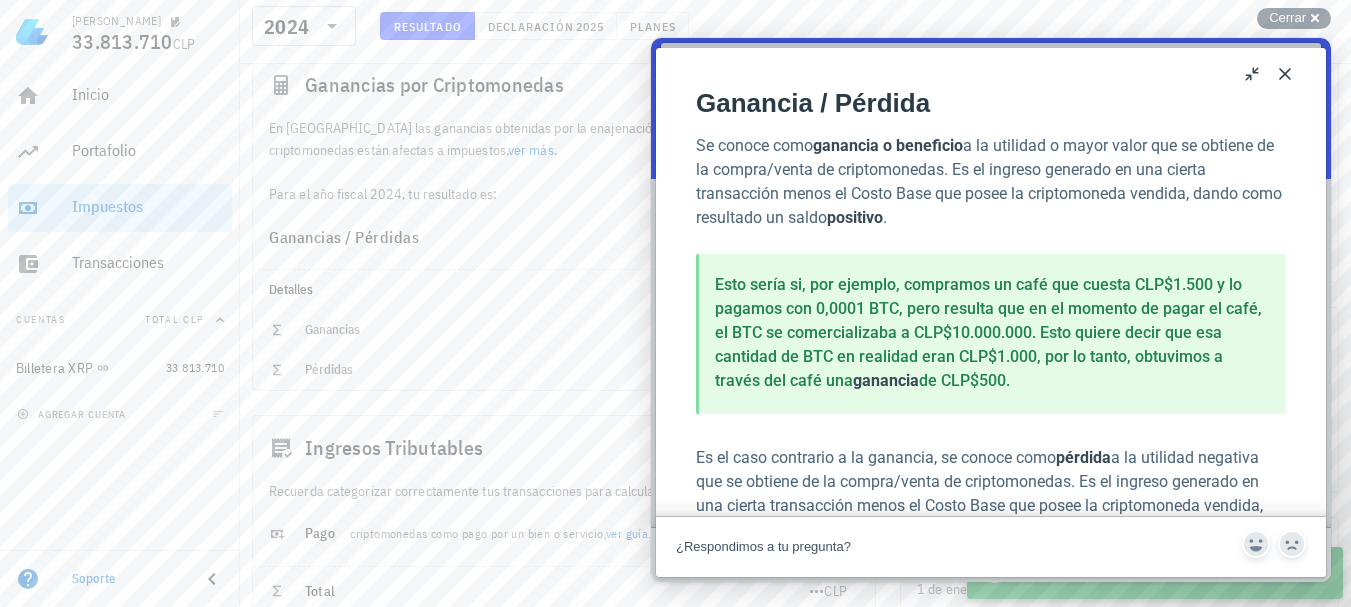 click on "Close" at bounding box center (1285, 74) 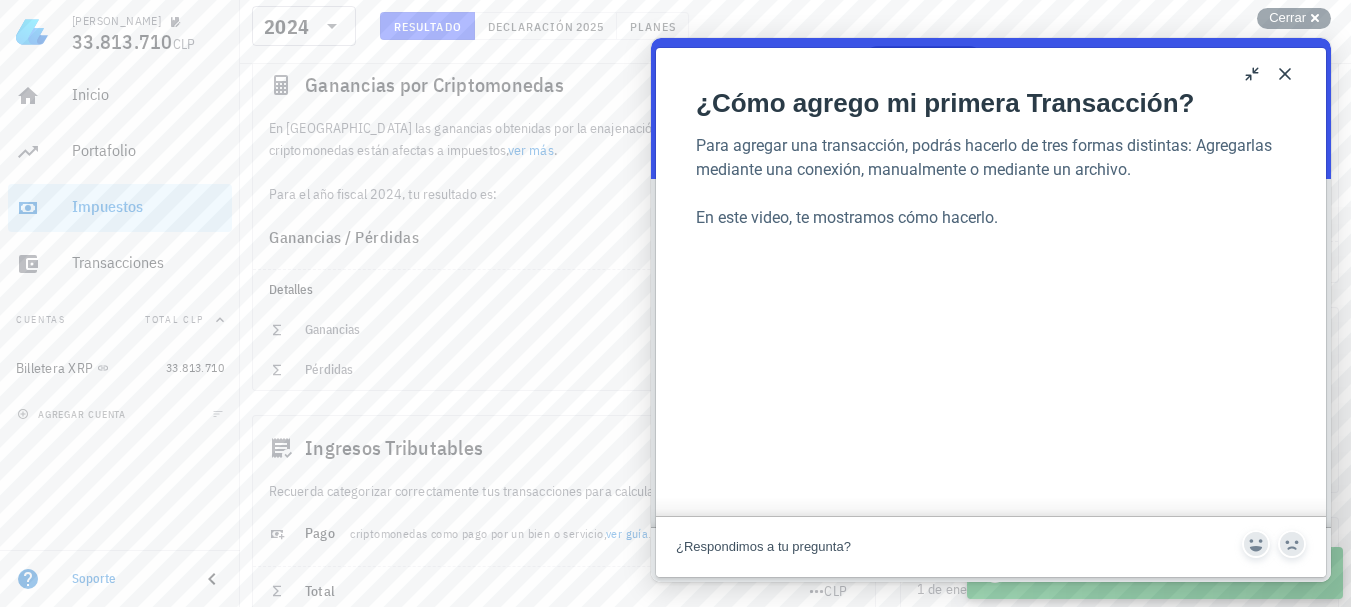click on "Close" at bounding box center (1285, 74) 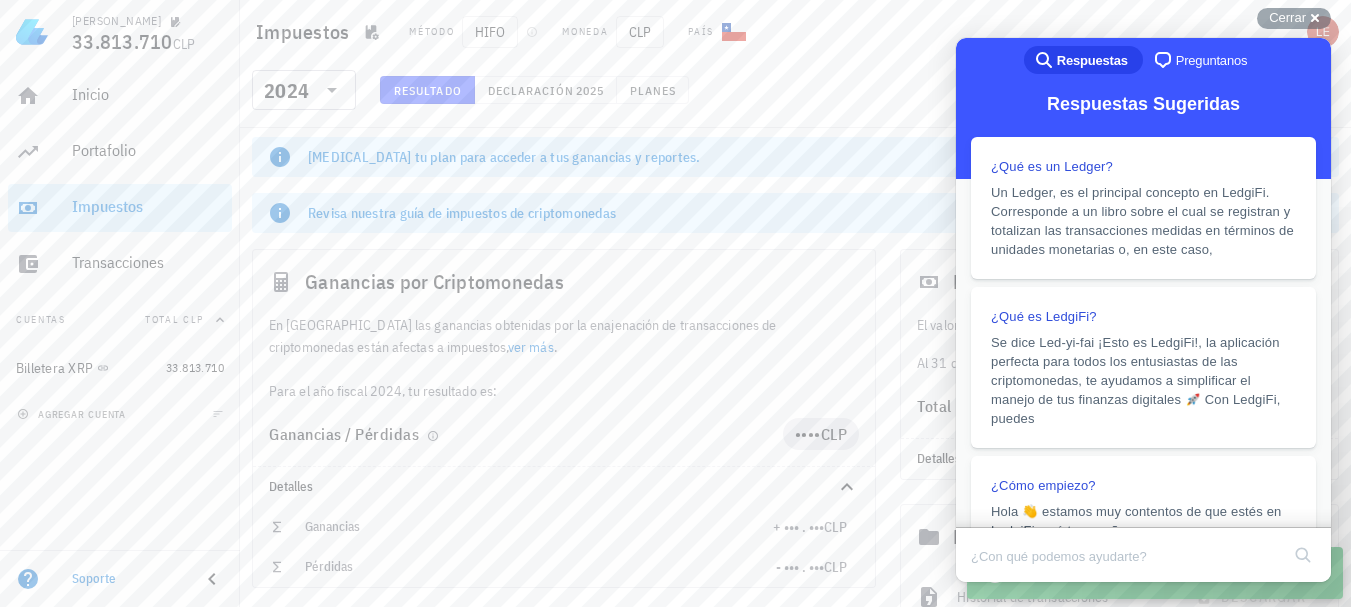 scroll, scrollTop: 0, scrollLeft: 0, axis: both 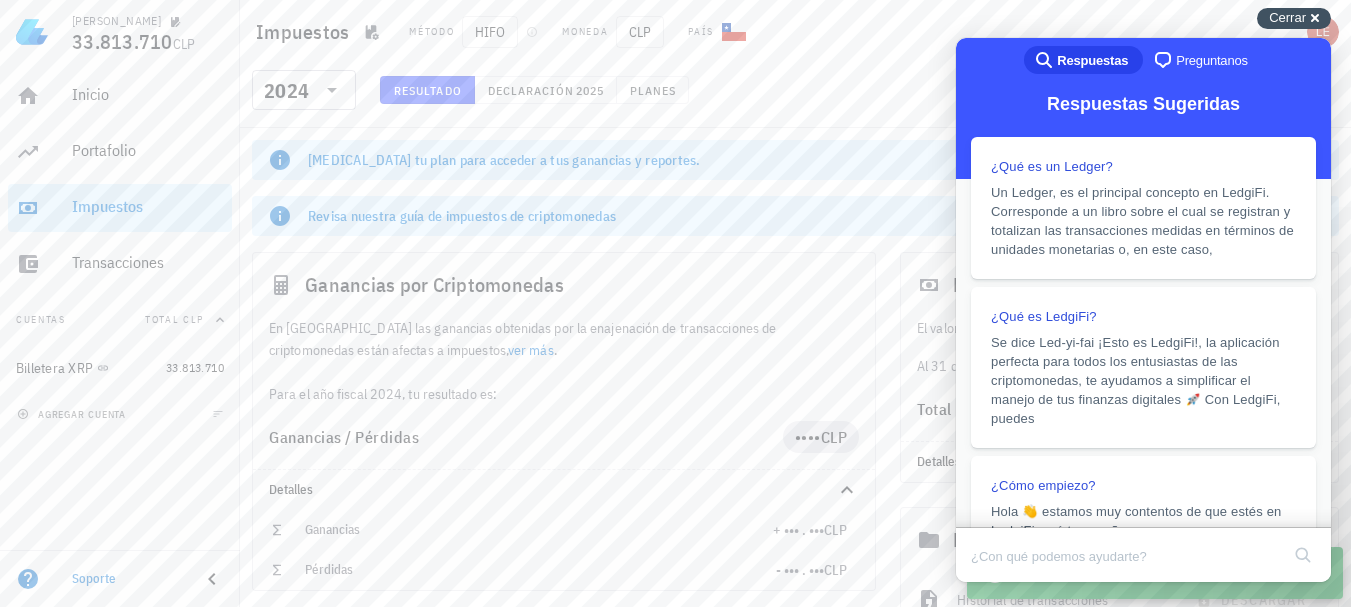 click on "Cerrar" at bounding box center [1287, 17] 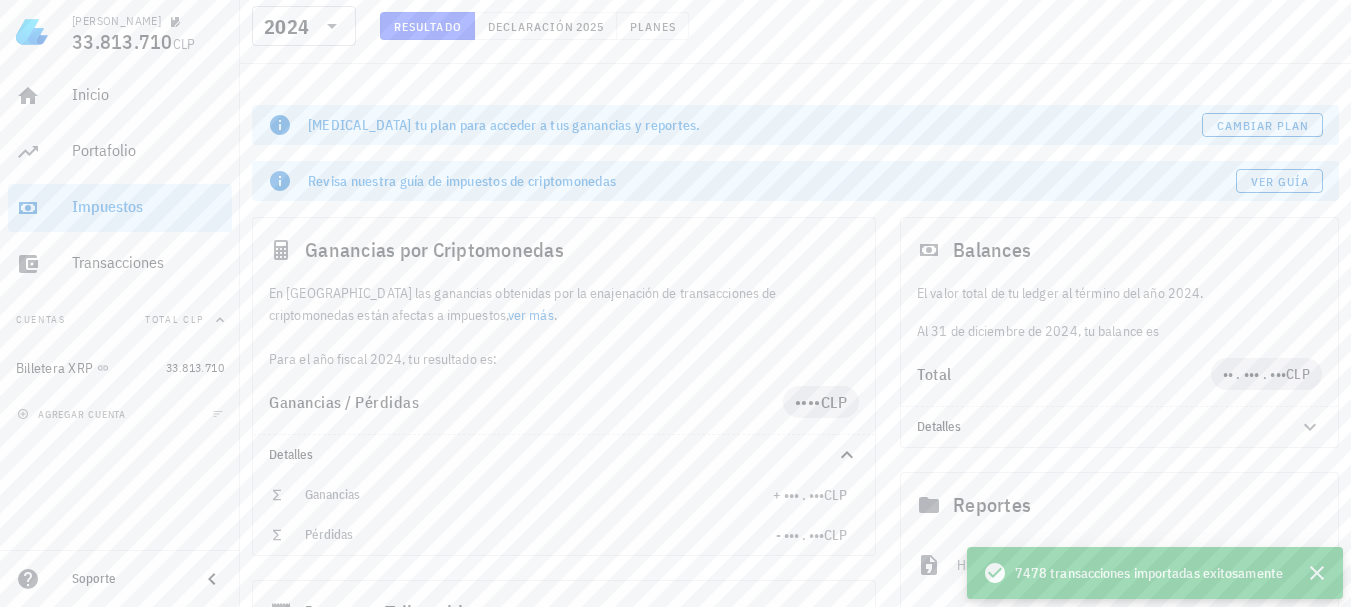 scroll, scrollTop: 0, scrollLeft: 0, axis: both 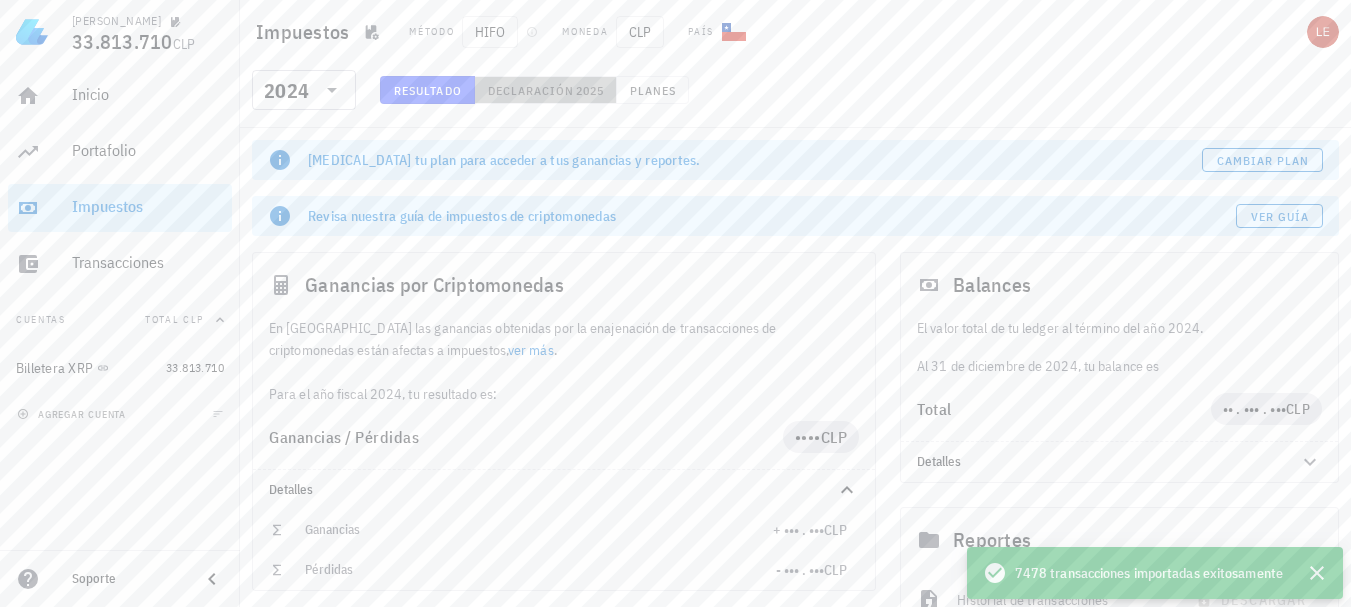 click on "Declaración" at bounding box center (531, 90) 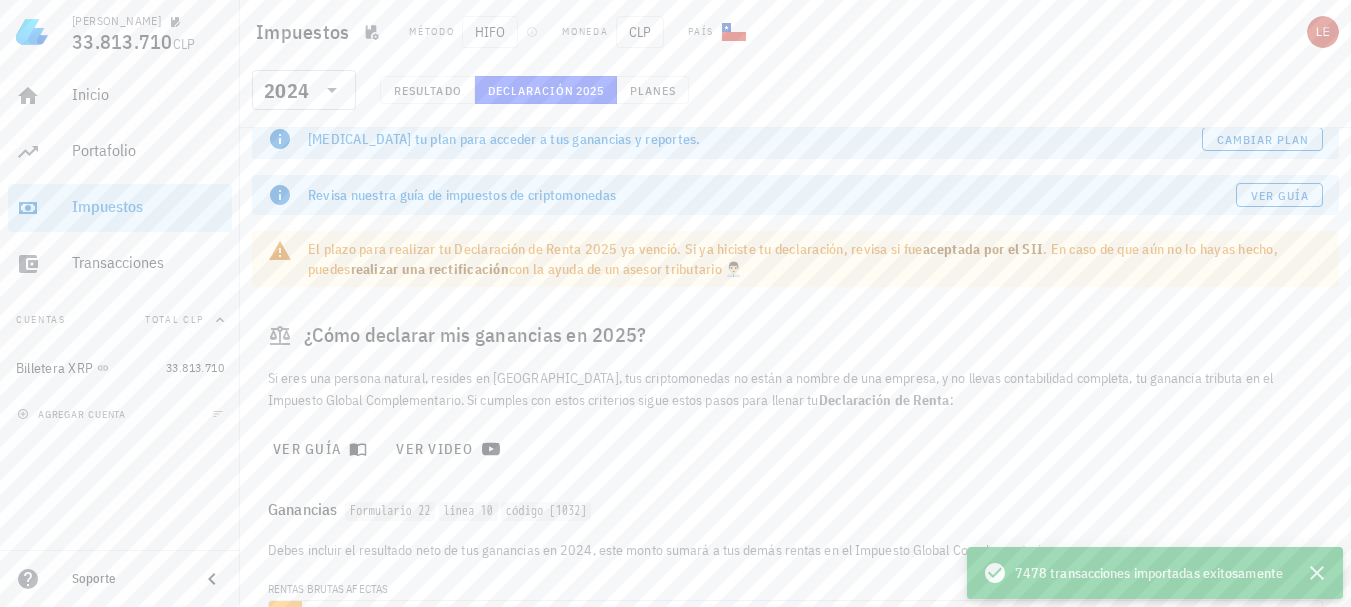 scroll, scrollTop: 0, scrollLeft: 0, axis: both 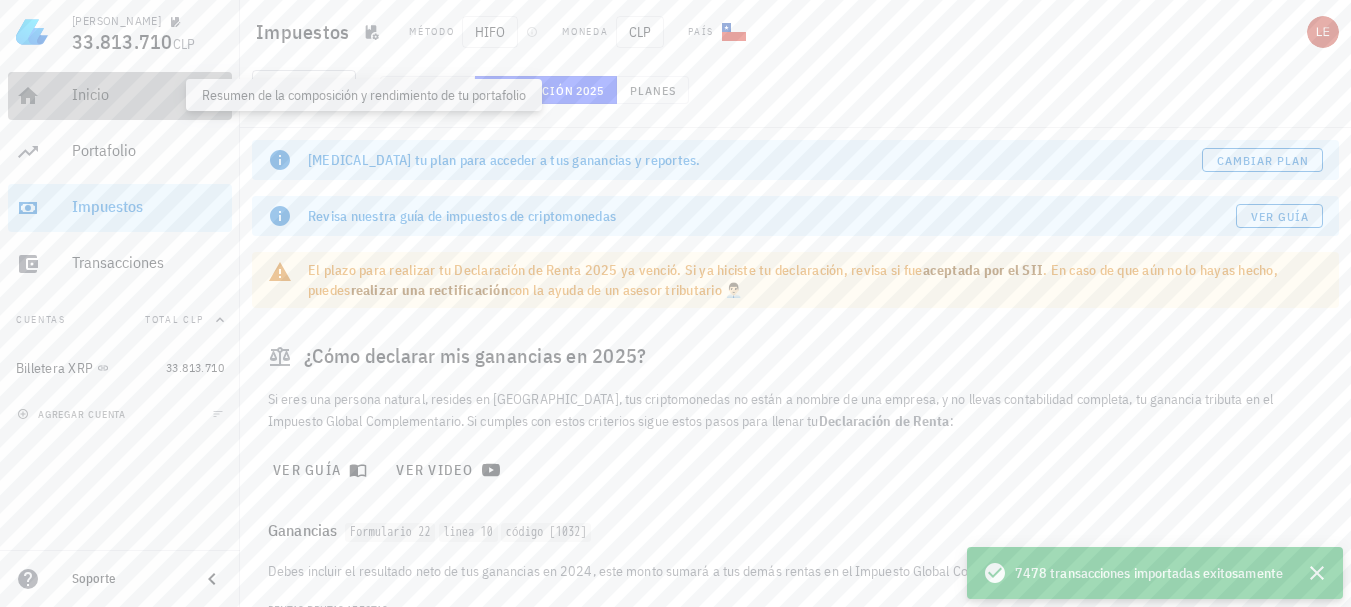 click on "Inicio" at bounding box center (148, 94) 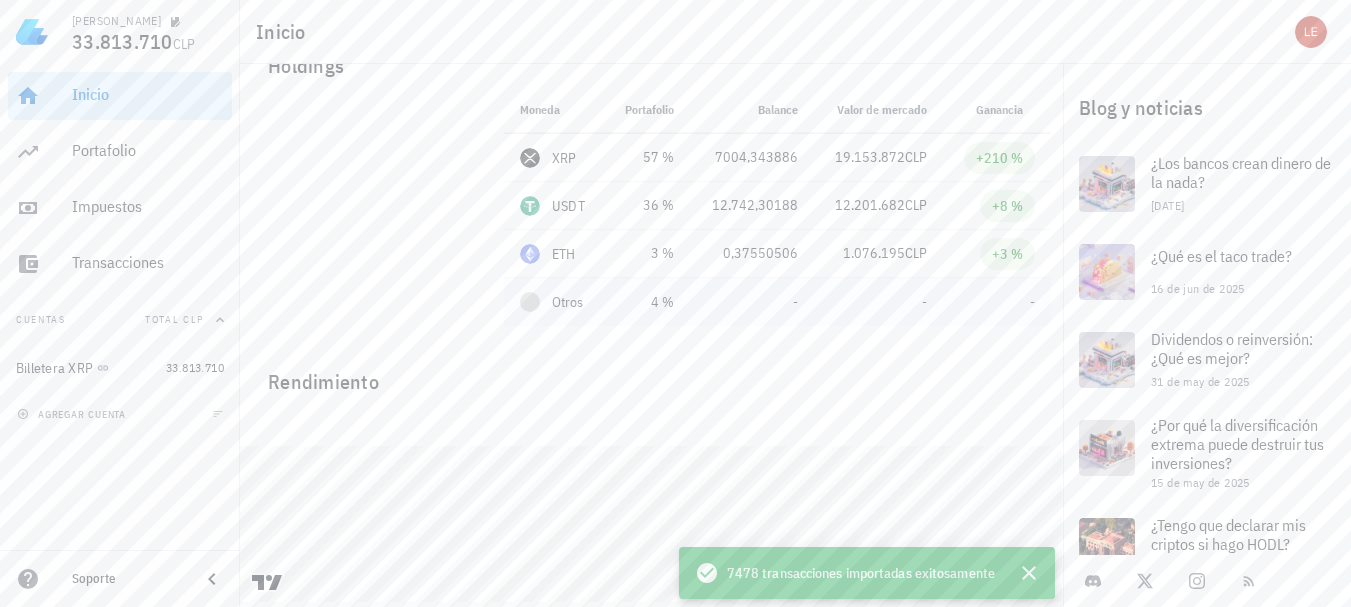 scroll, scrollTop: 65, scrollLeft: 0, axis: vertical 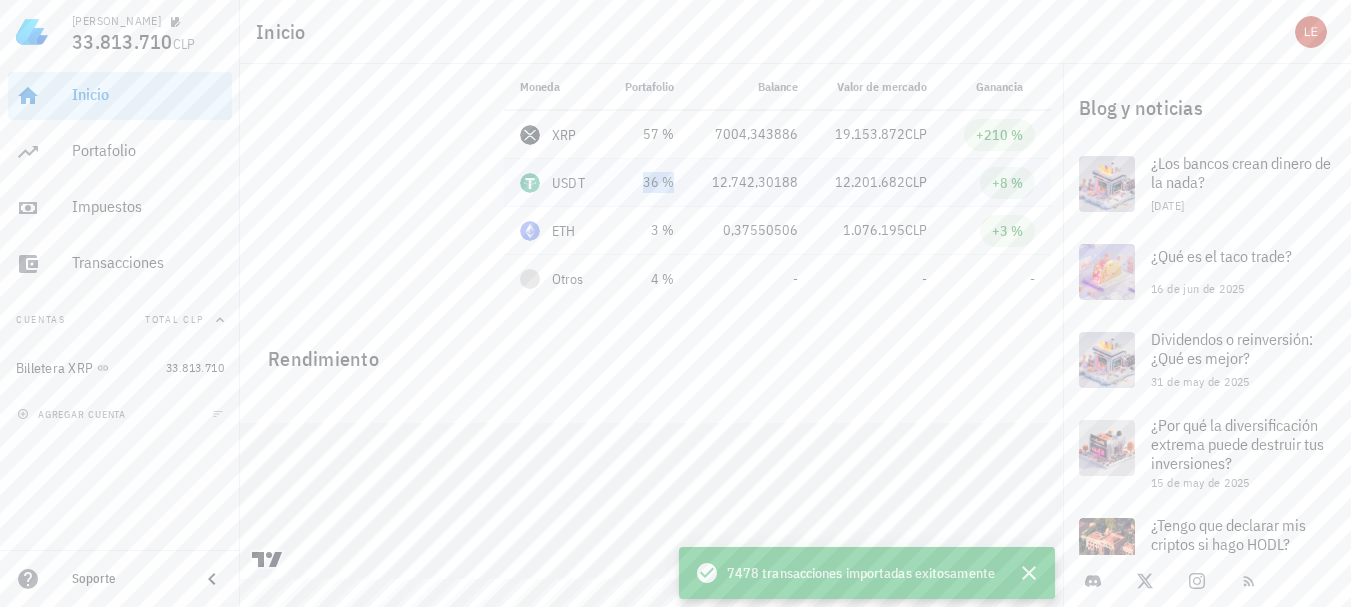 click on "36 %" at bounding box center [647, 182] 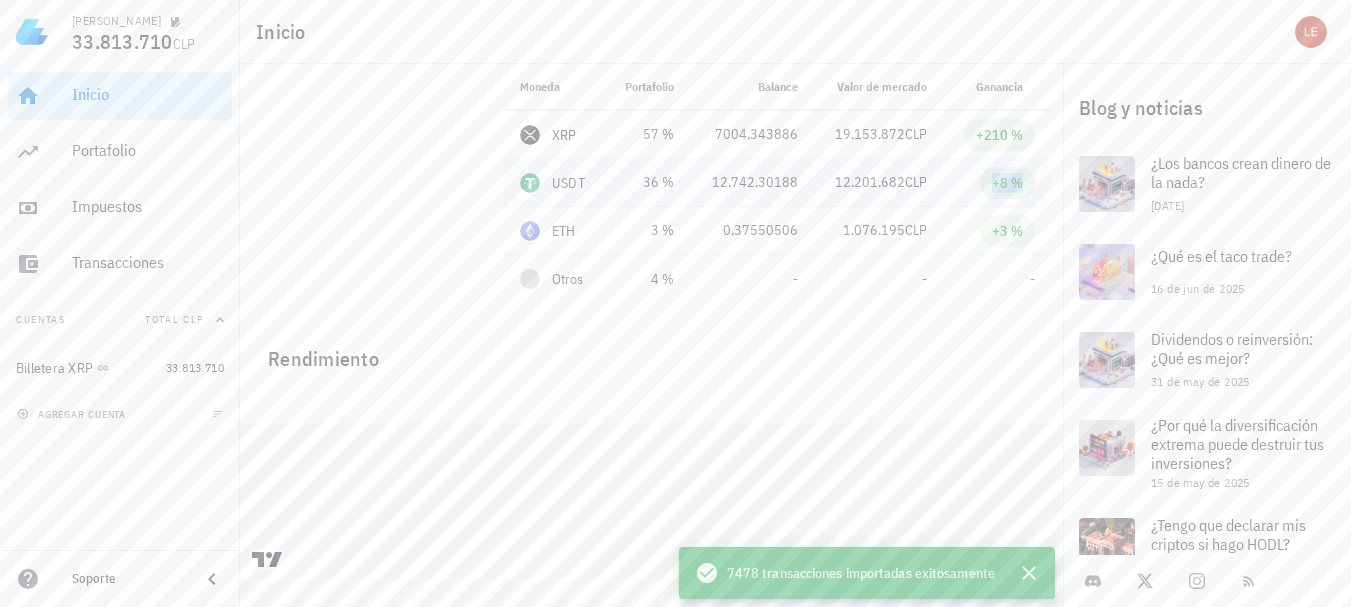 click on "+8 %" at bounding box center [1007, 183] 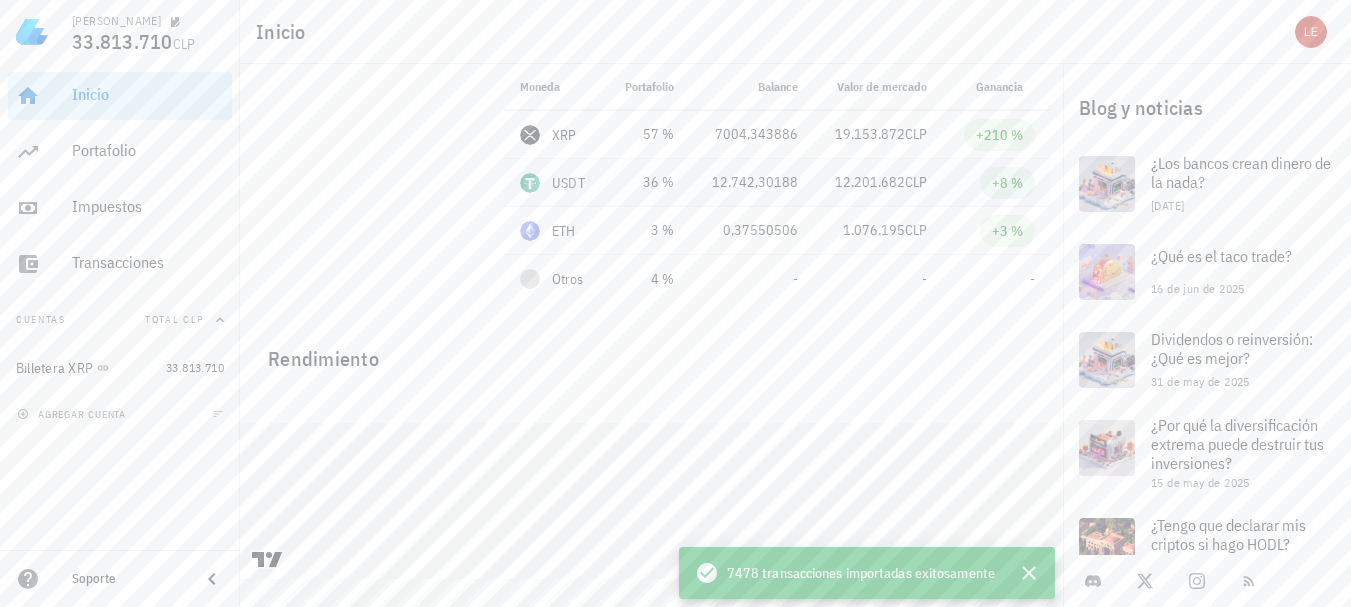 click on "12.201.682  CLP" at bounding box center (879, 183) 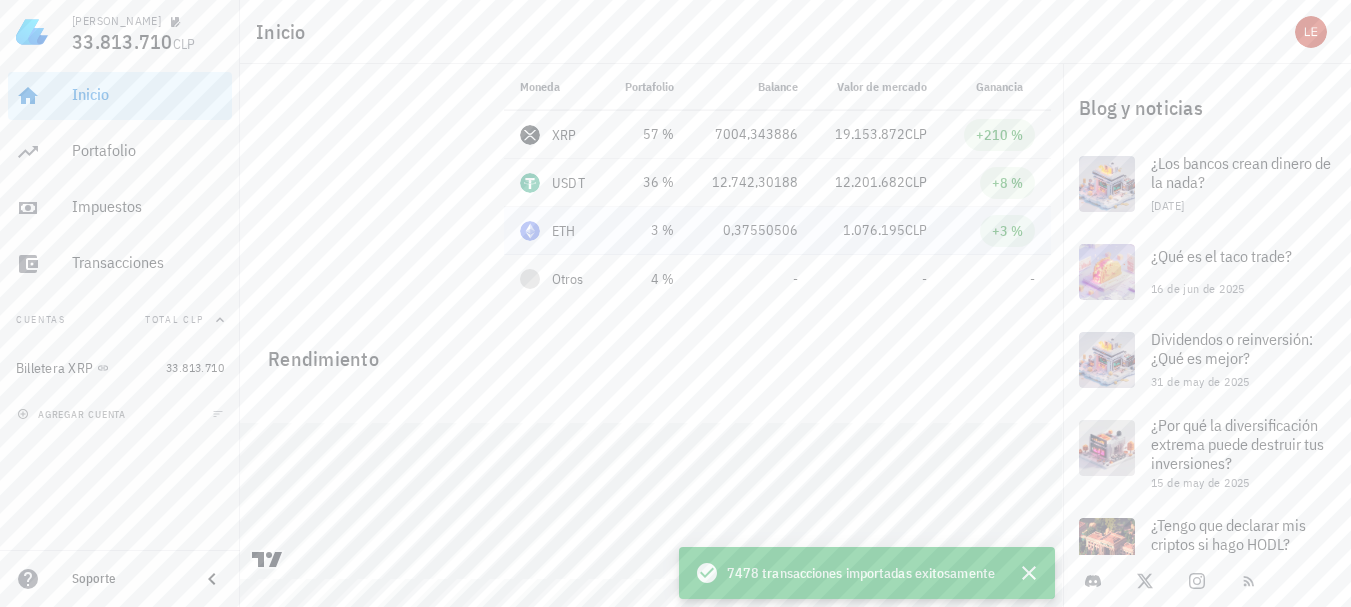 click on "ETH" at bounding box center [564, 231] 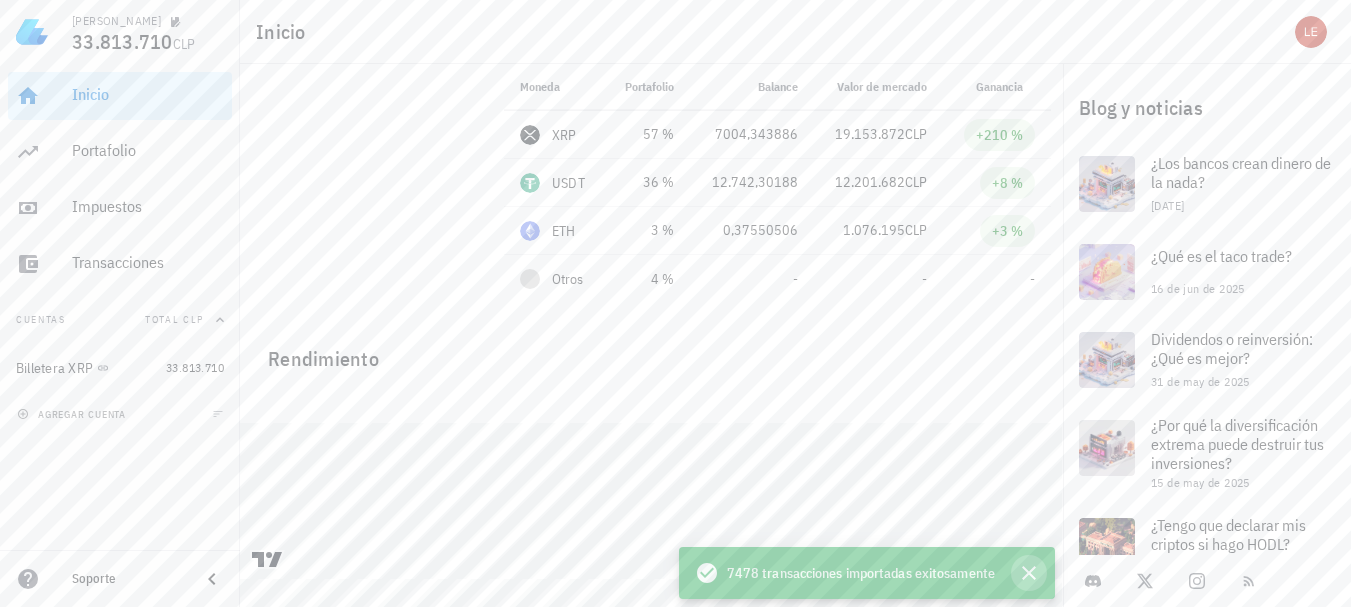 click 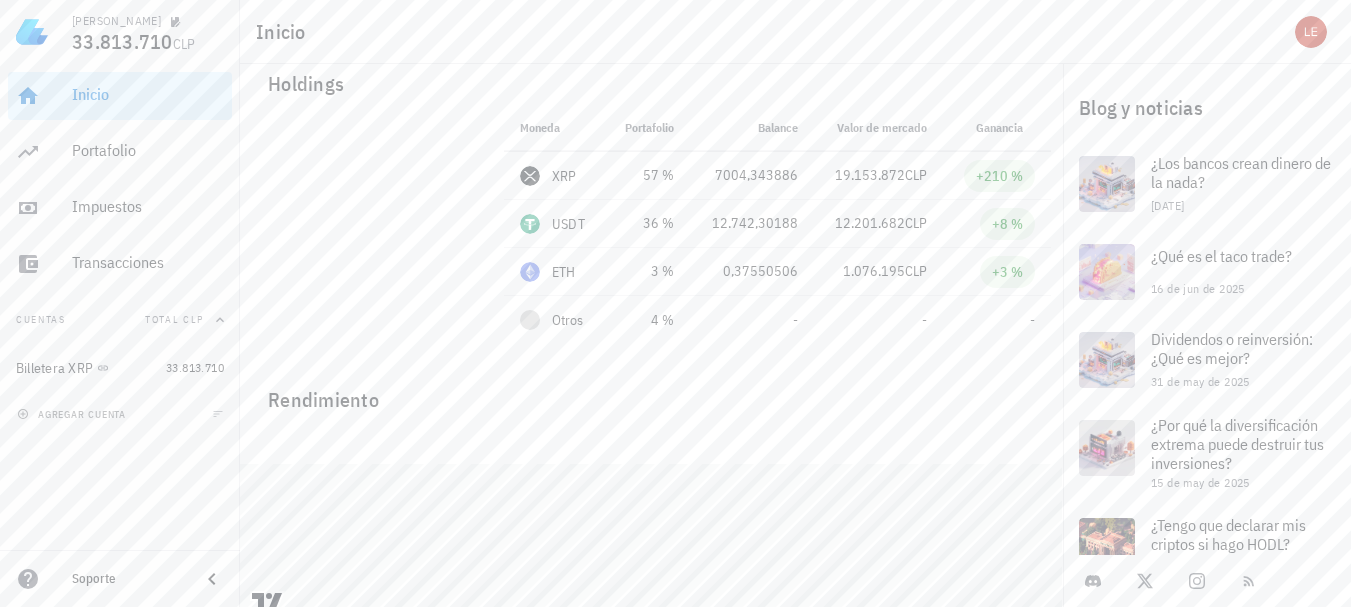 scroll, scrollTop: 65, scrollLeft: 0, axis: vertical 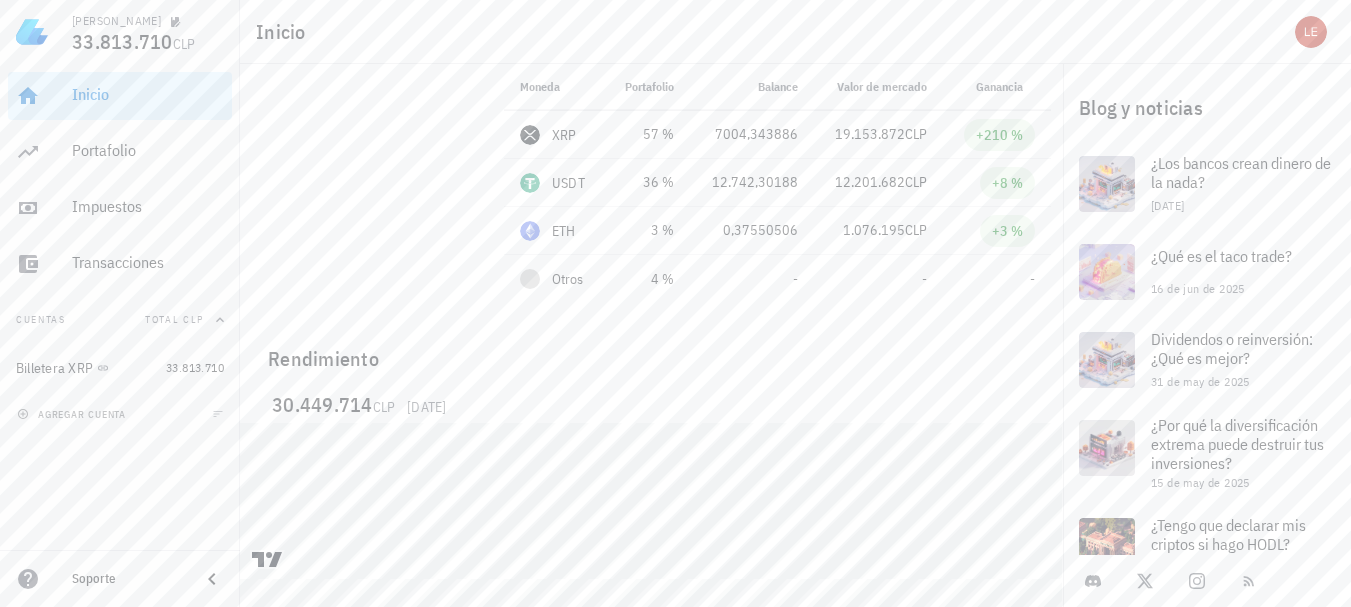 click on "30.449.714  CLP   [DATE]" at bounding box center (651, 467) 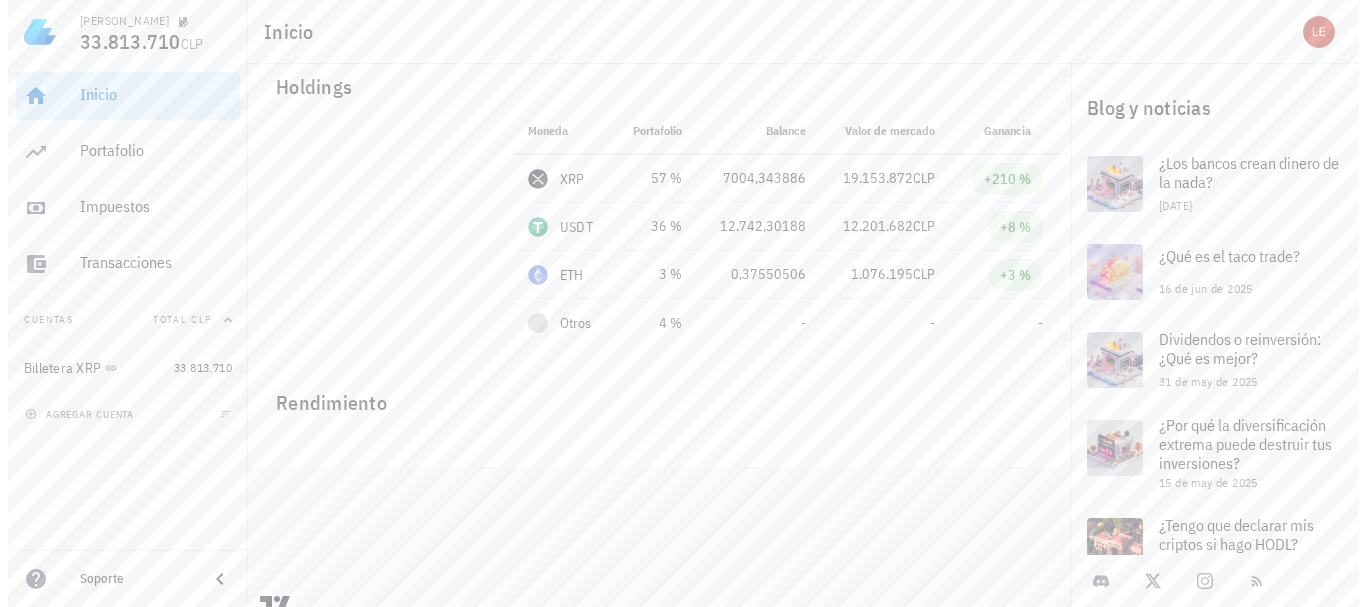 scroll, scrollTop: 0, scrollLeft: 0, axis: both 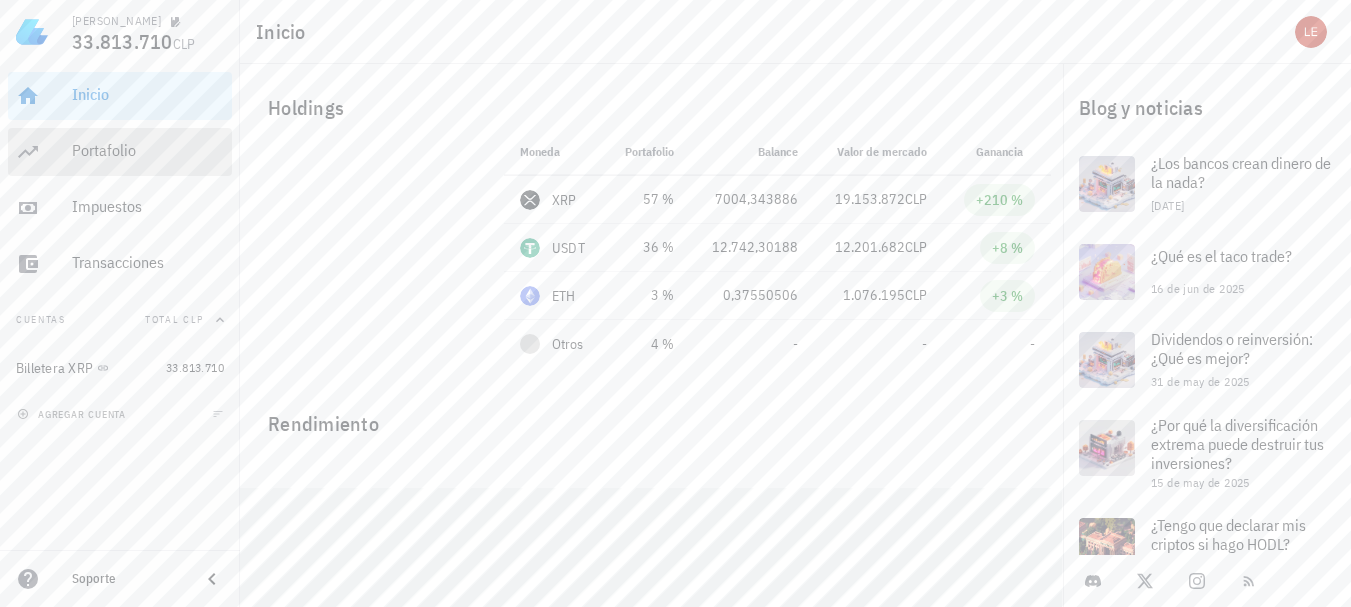 click on "Portafolio" at bounding box center (120, 152) 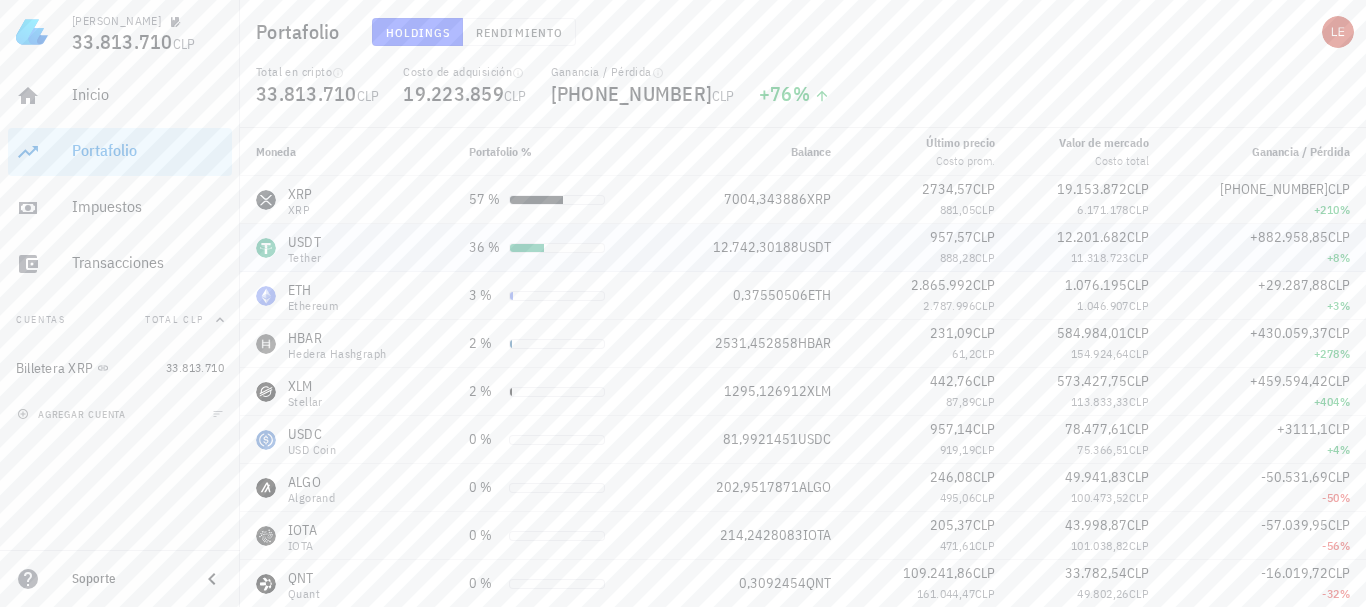 click on "36 %" at bounding box center (557, 247) 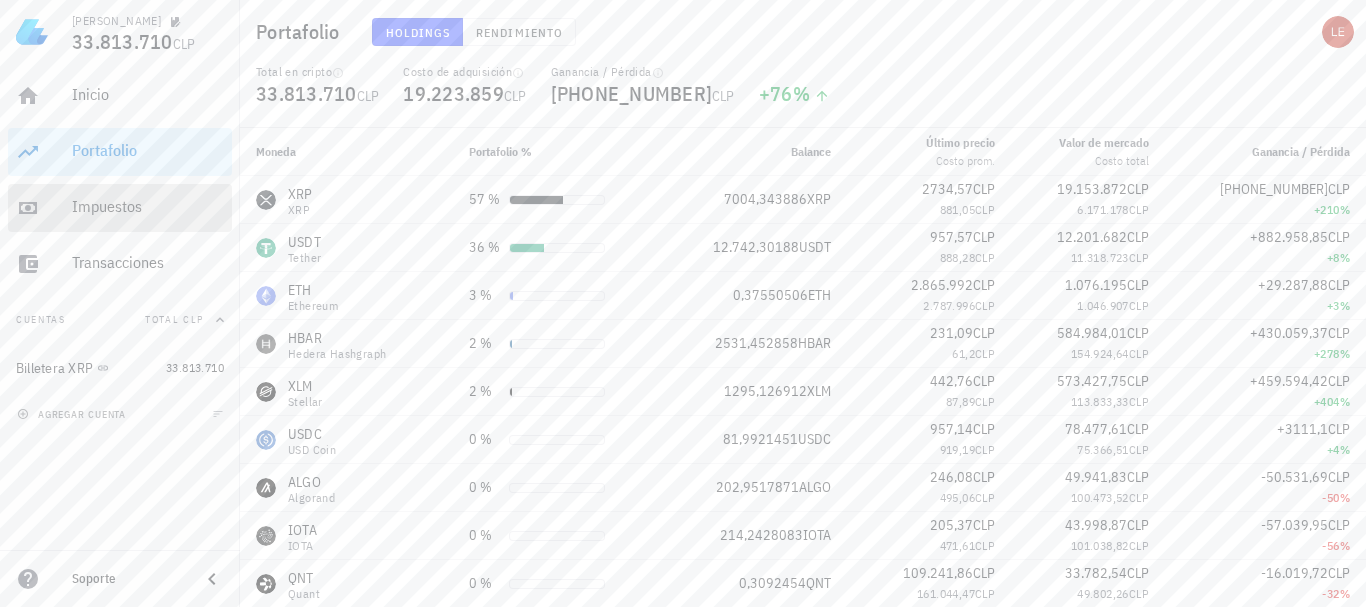click on "Impuestos" at bounding box center (148, 206) 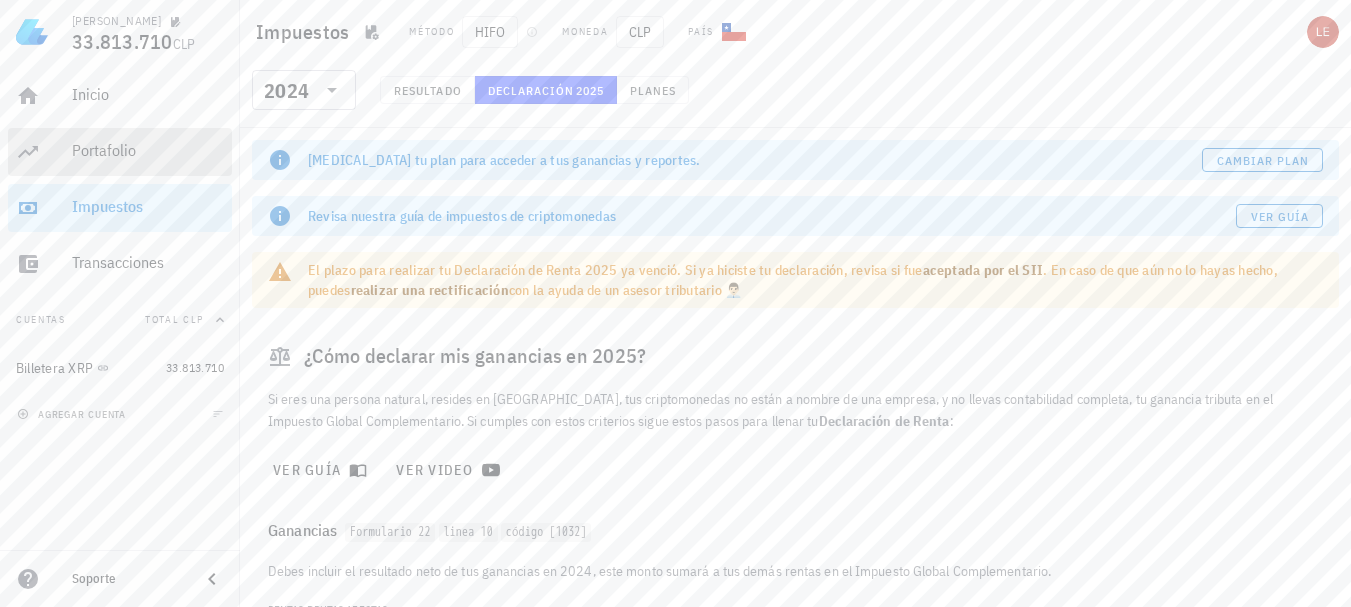 click on "Portafolio" at bounding box center (148, 150) 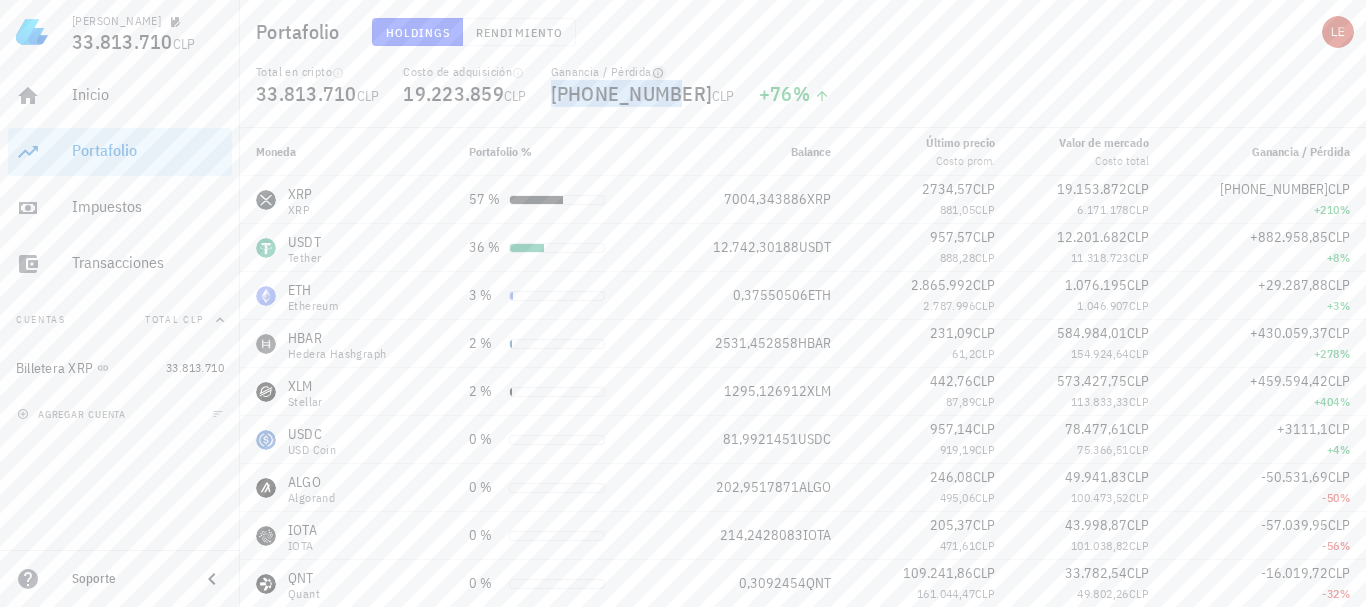 click 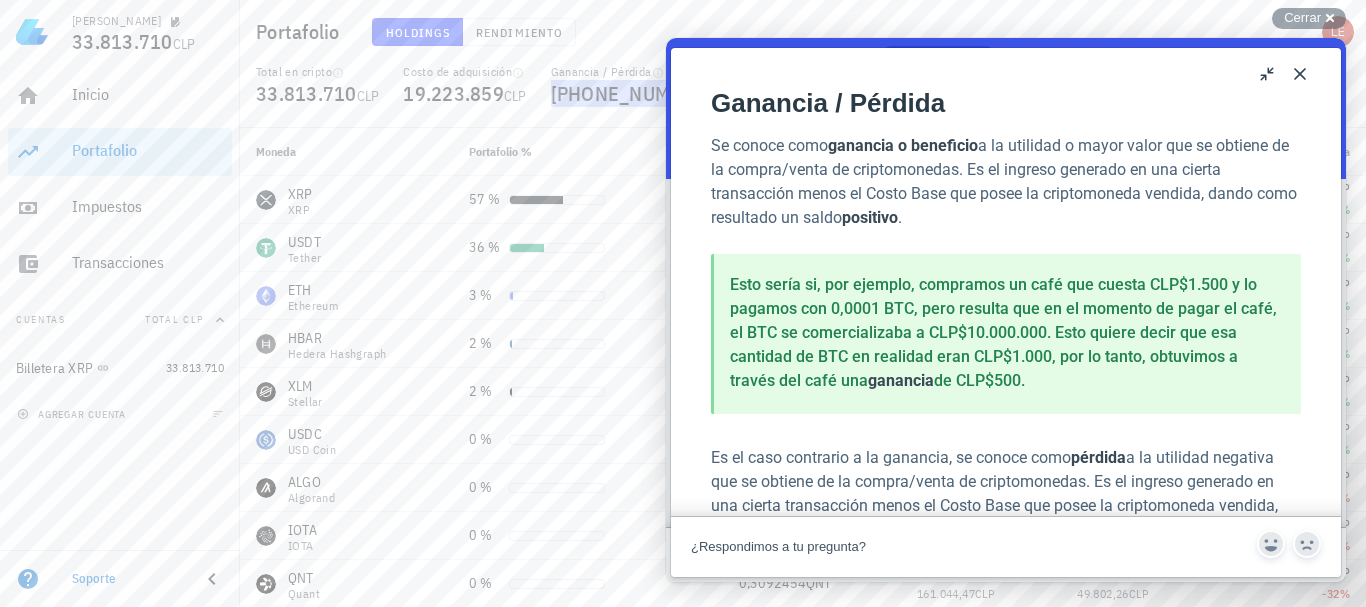 click on "Close" at bounding box center (1300, 74) 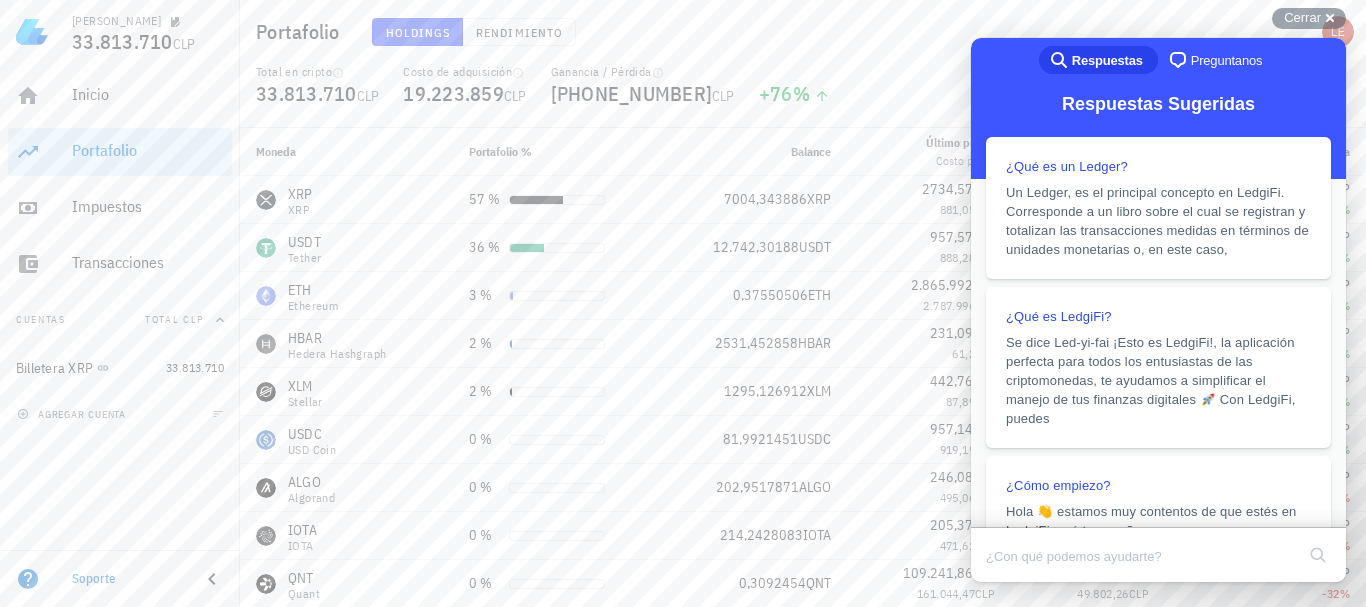 click on "Portafolio     Holdings   Rendimiento" at bounding box center (803, 32) 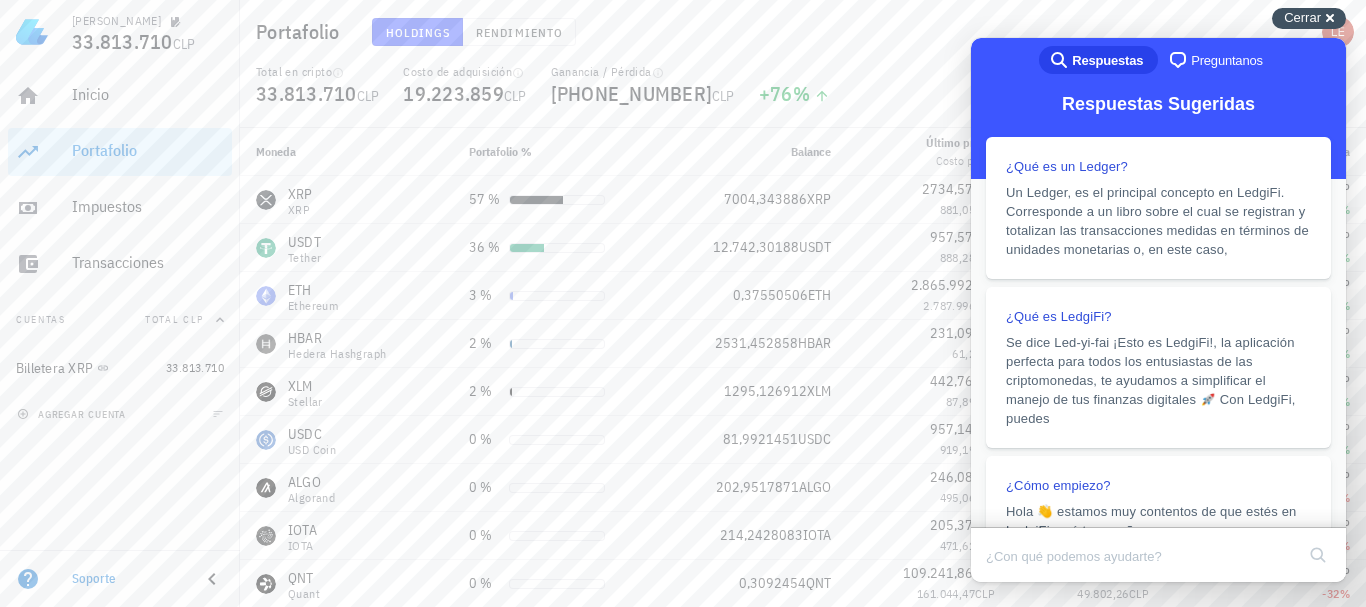 click on "Cerrar" at bounding box center (1302, 17) 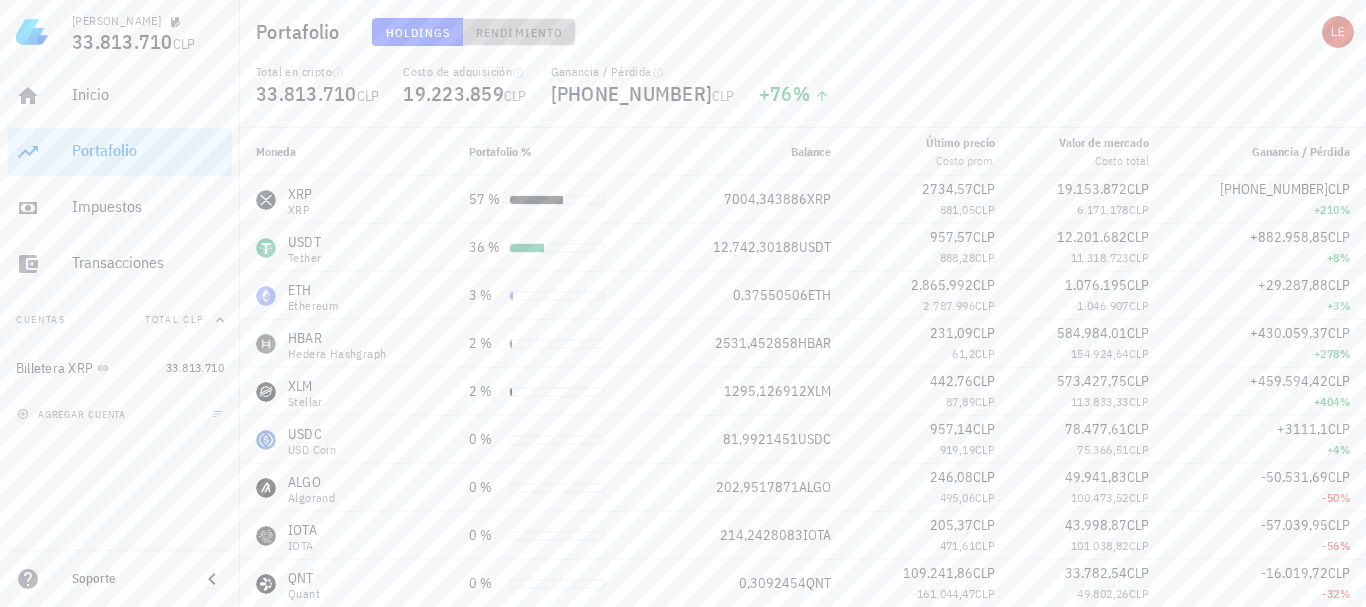 click on "Rendimiento" at bounding box center [519, 32] 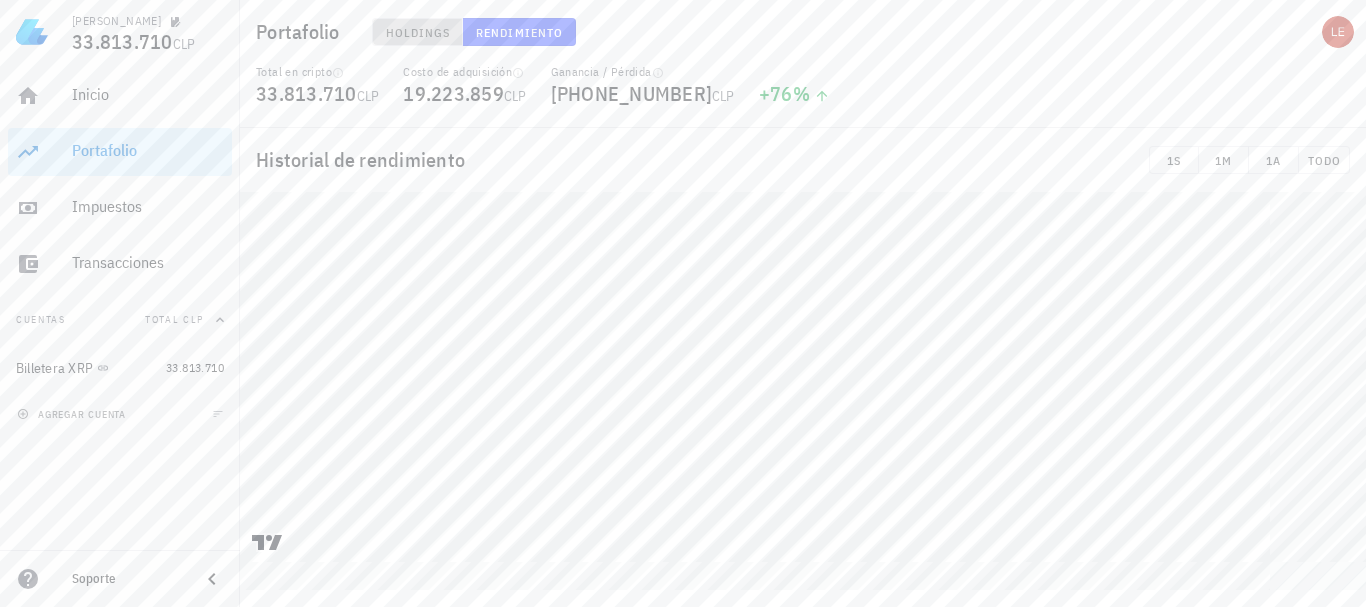 click on "Holdings" at bounding box center [418, 32] 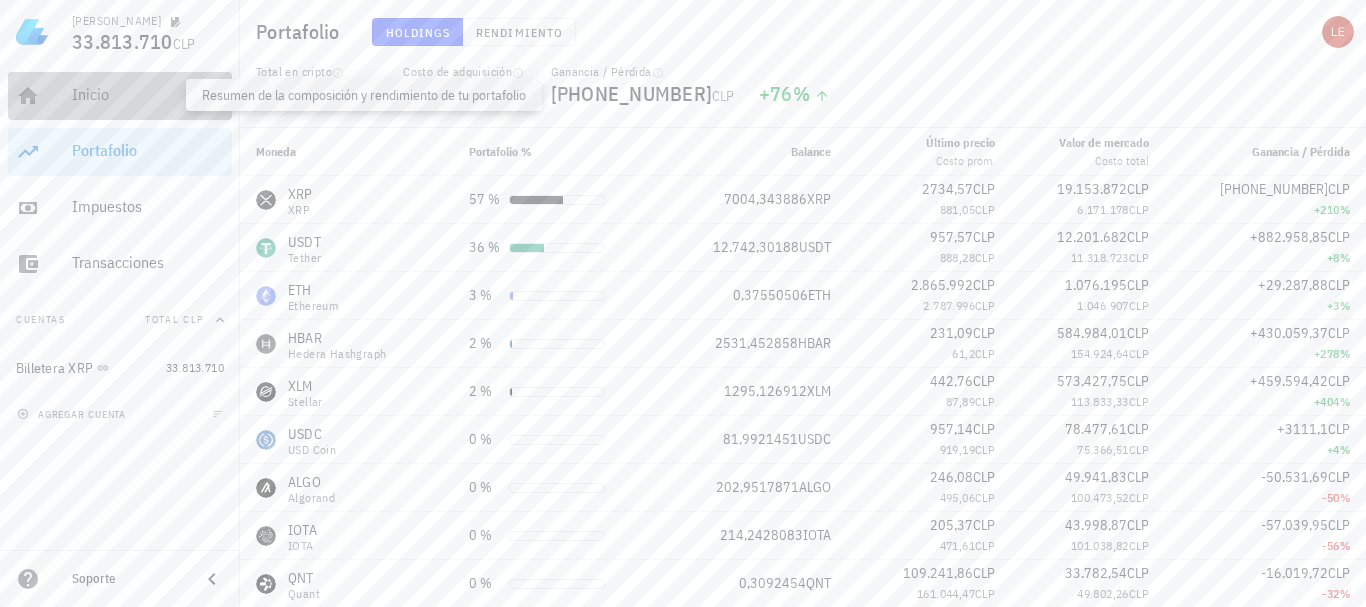 click on "Inicio" at bounding box center (148, 94) 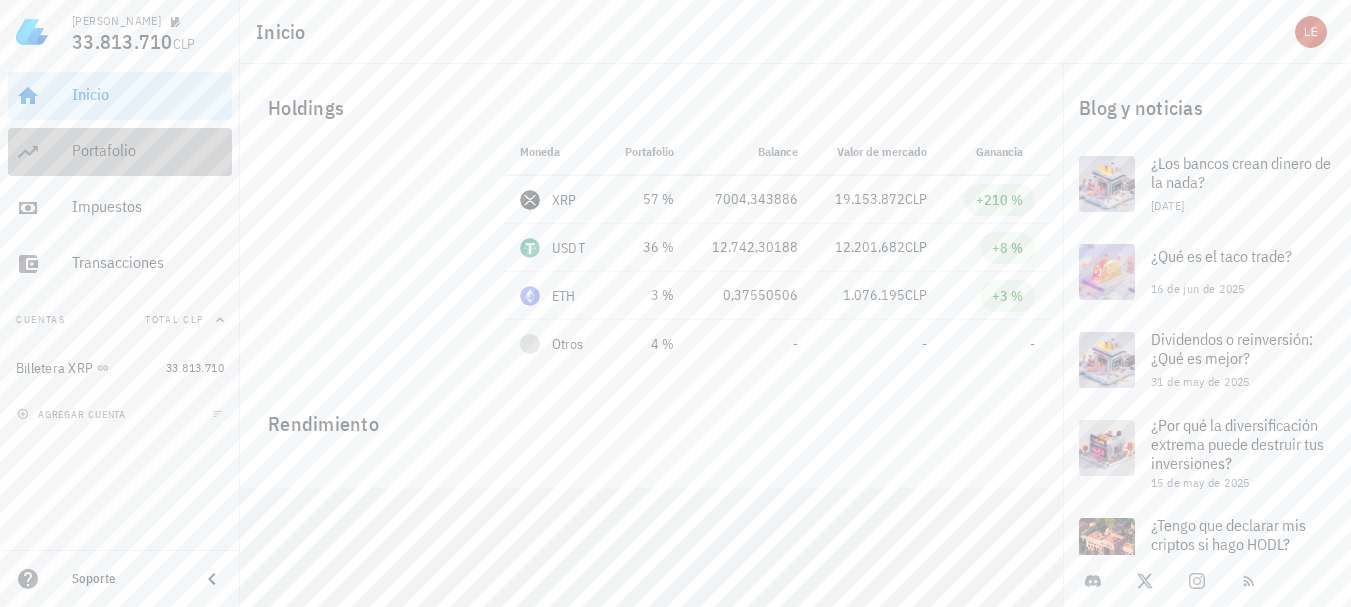 click on "Portafolio" at bounding box center [148, 150] 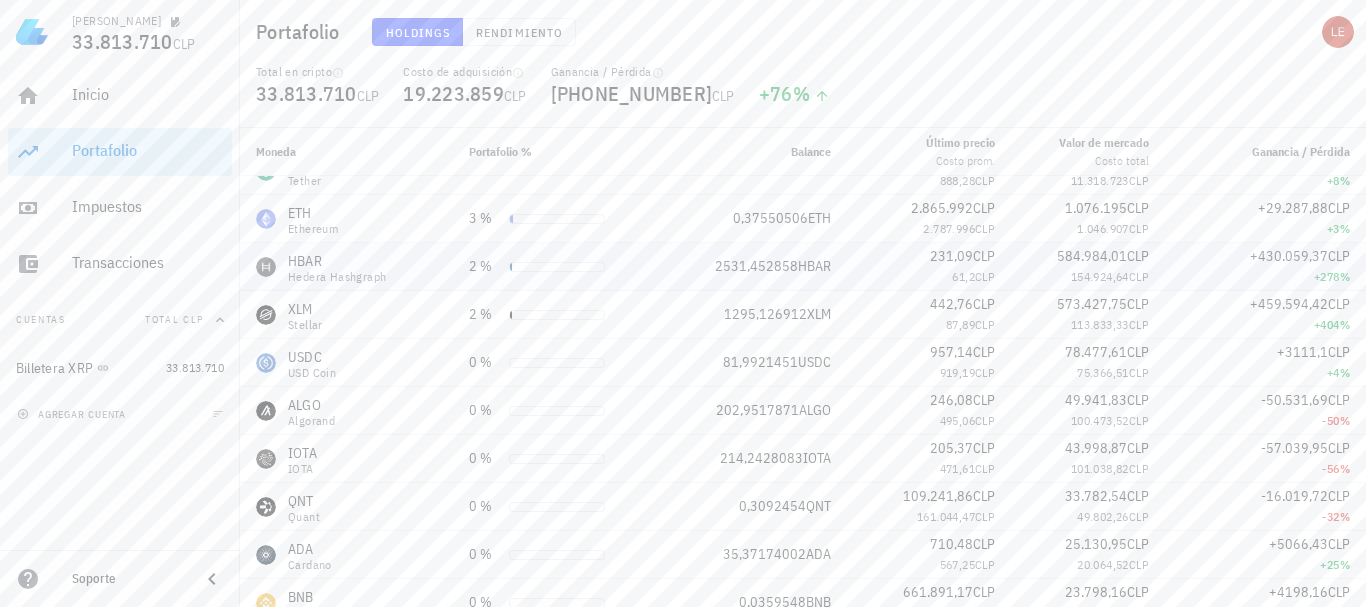 scroll, scrollTop: 0, scrollLeft: 0, axis: both 